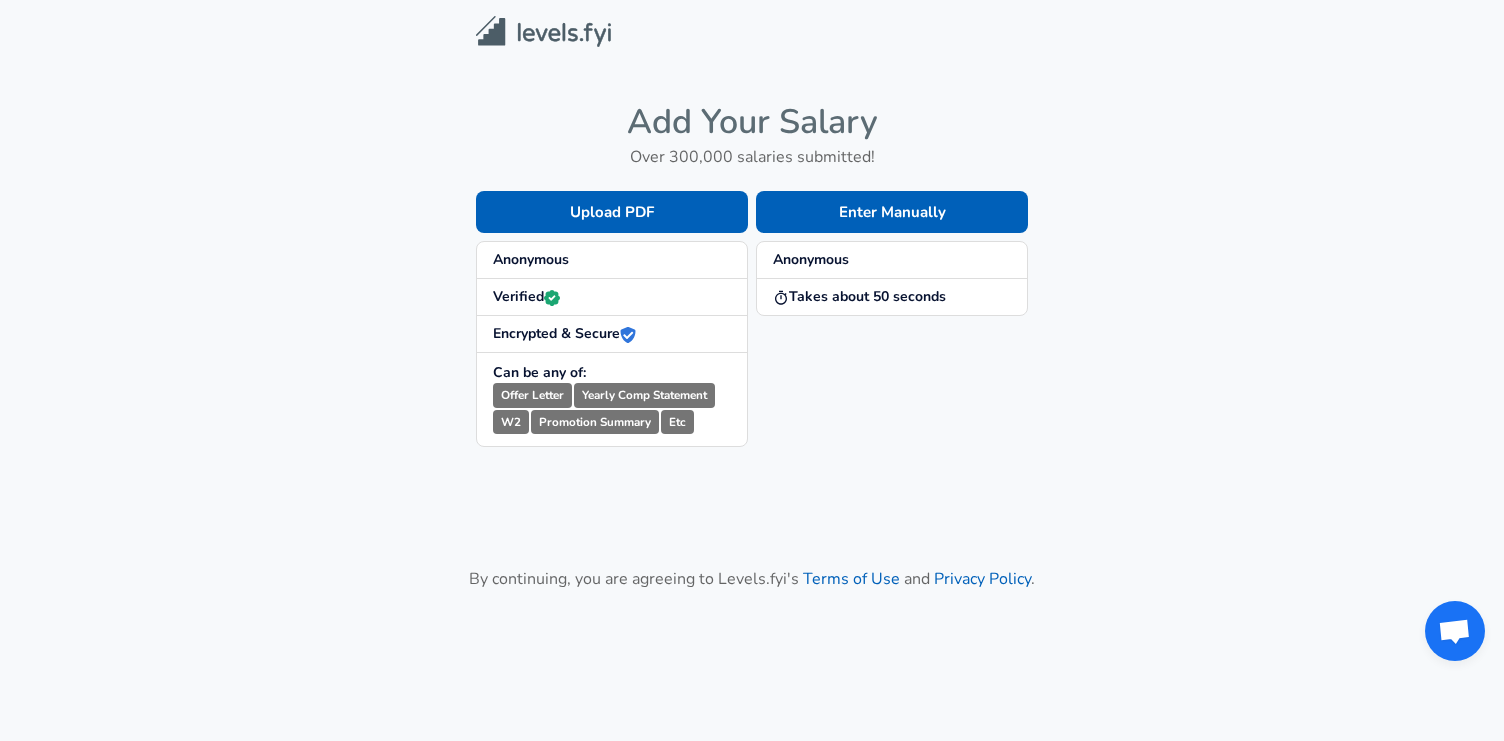 scroll, scrollTop: 0, scrollLeft: 0, axis: both 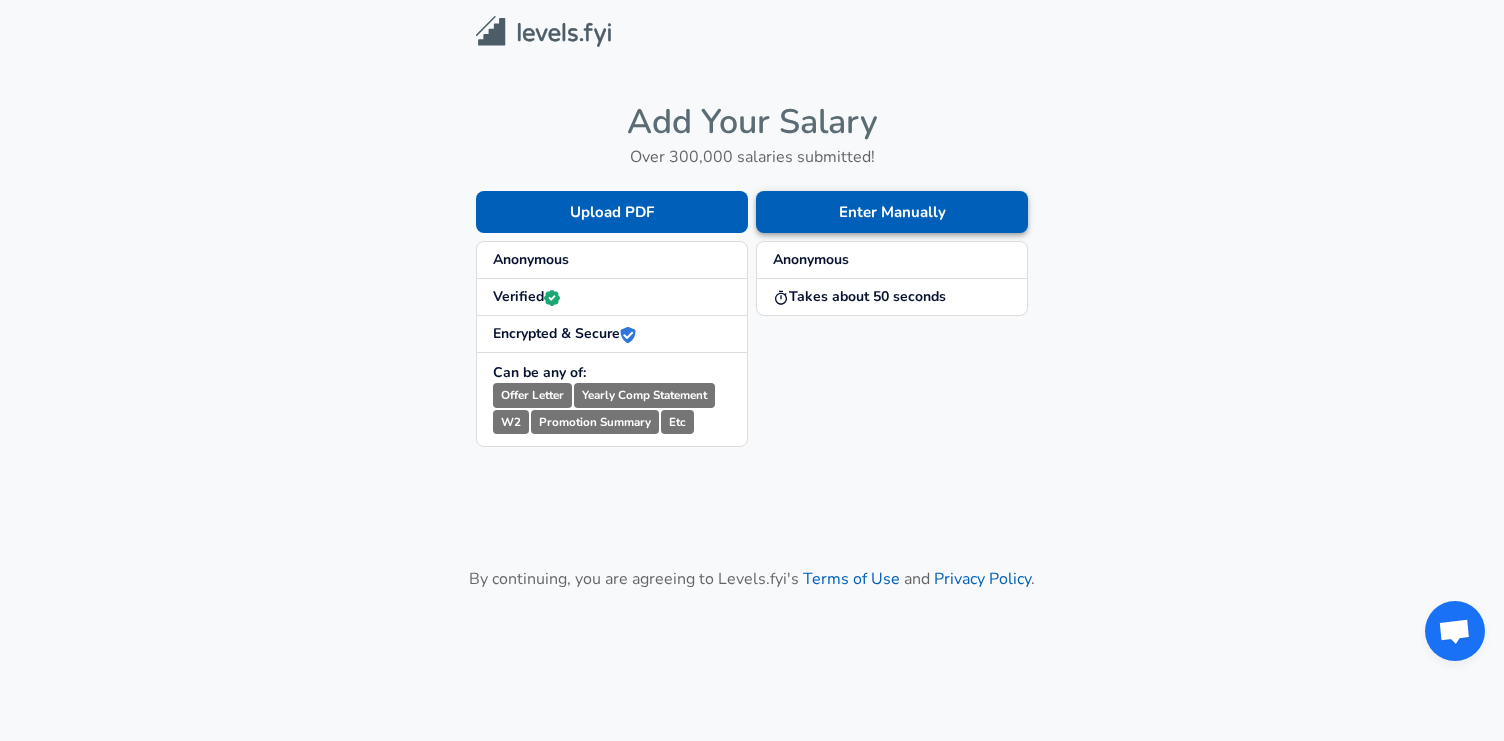 click on "Enter Manually" at bounding box center [892, 212] 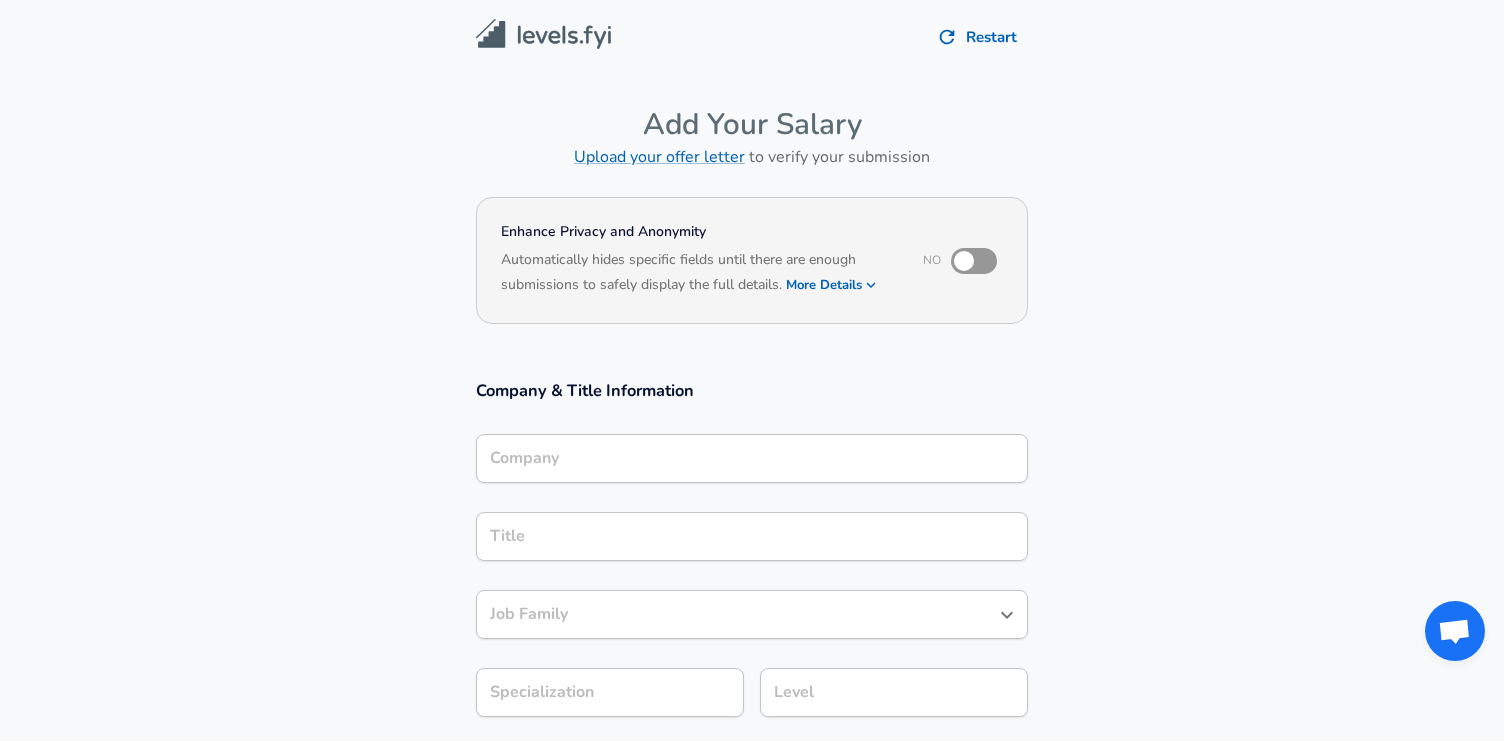 click on "Company" at bounding box center [752, 458] 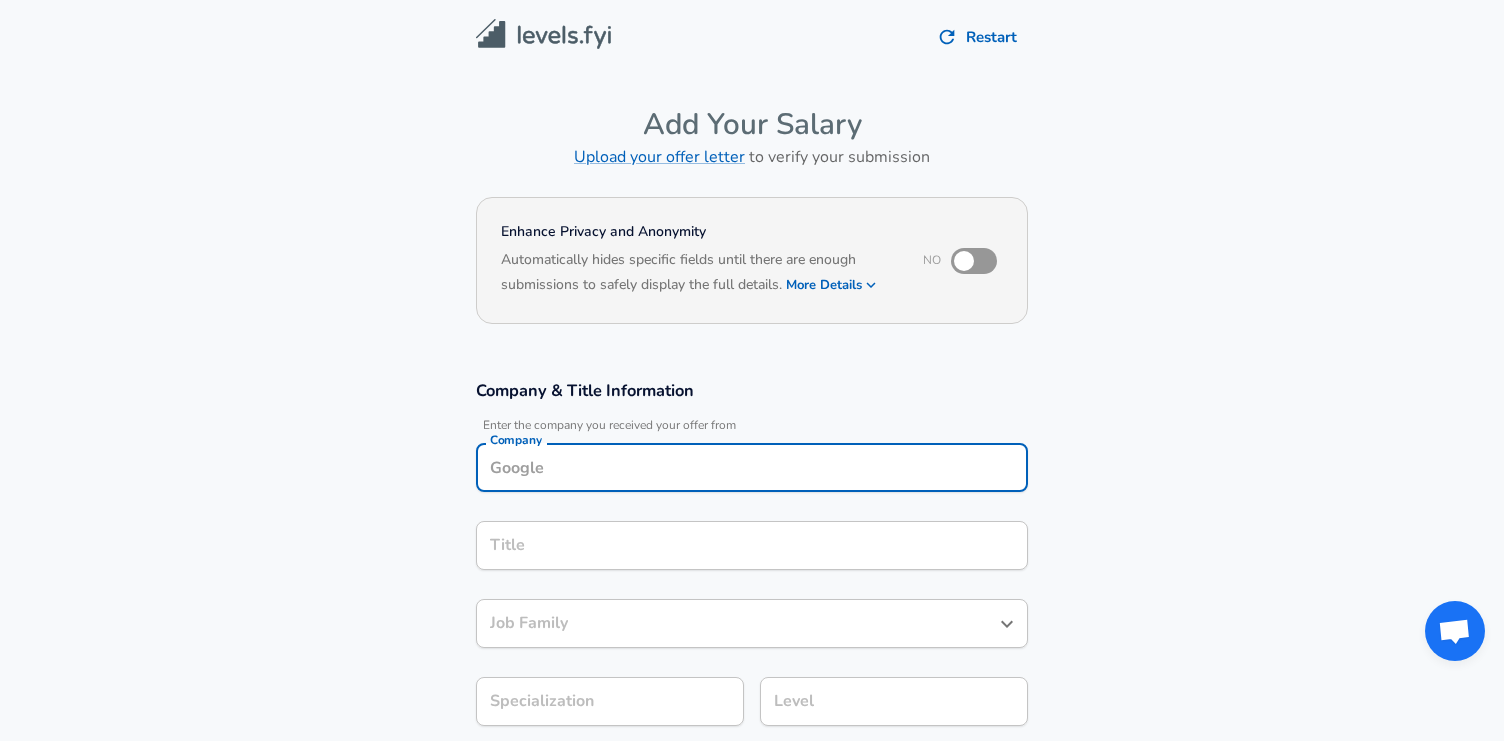 scroll, scrollTop: 20, scrollLeft: 0, axis: vertical 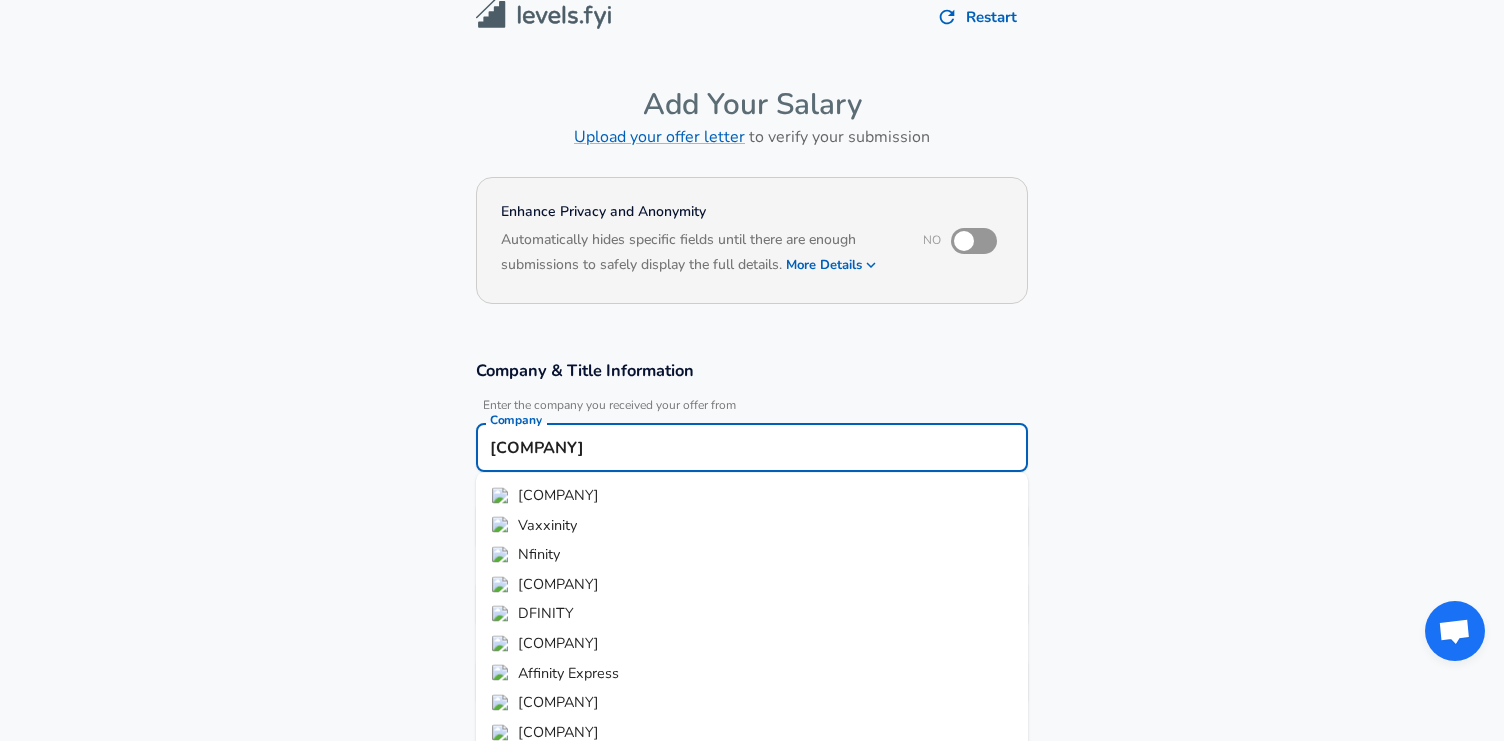 type on "[COMPANY]" 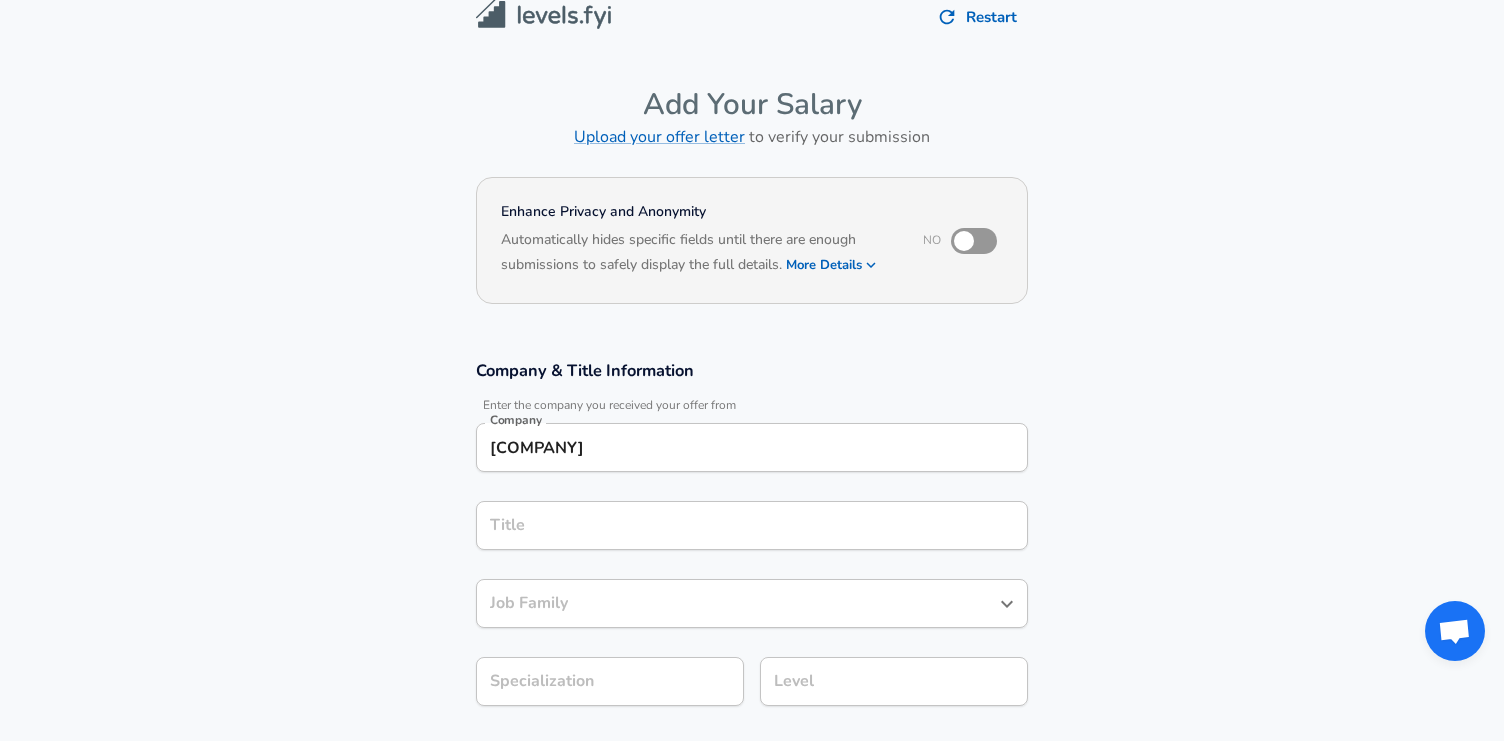 click on "Title" at bounding box center (752, 525) 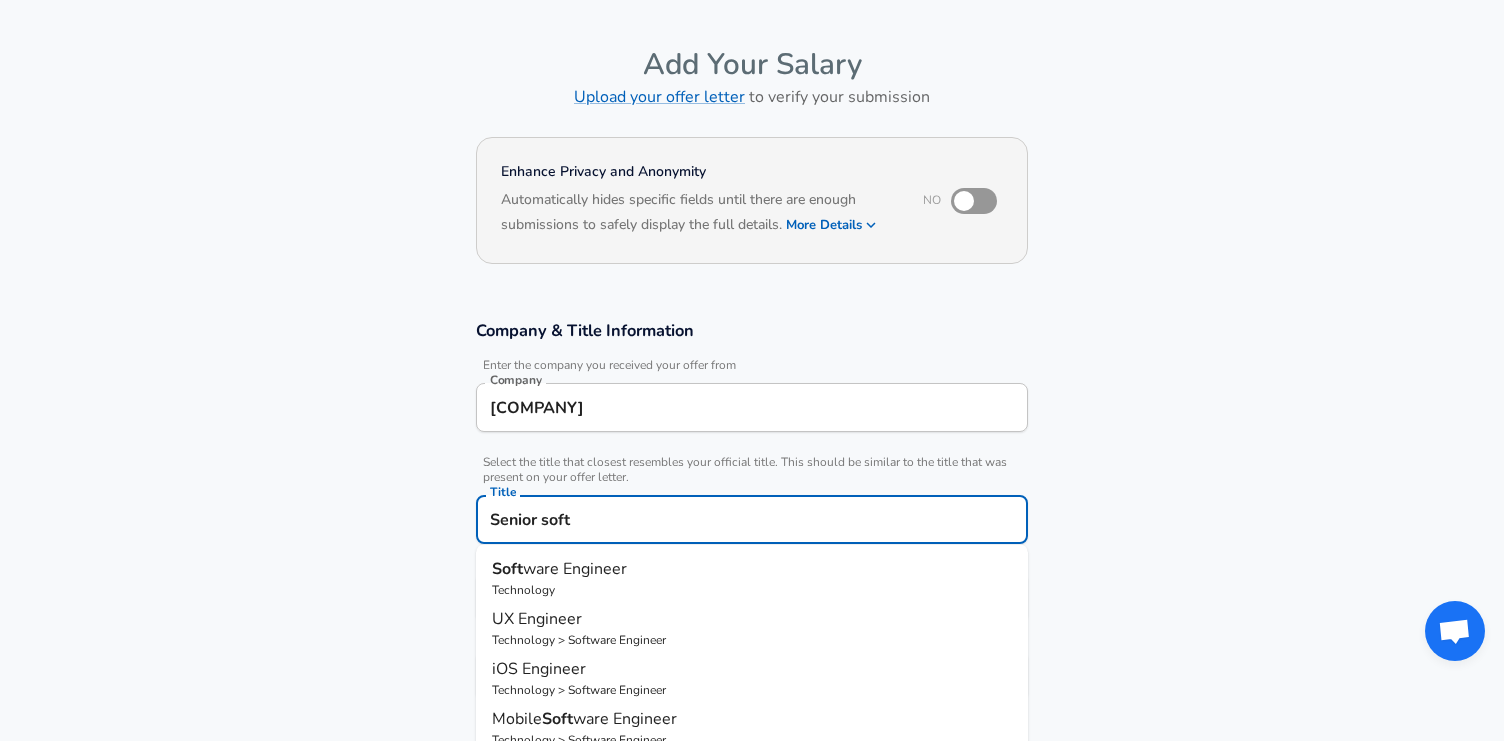 click on "Technology" at bounding box center (752, 590) 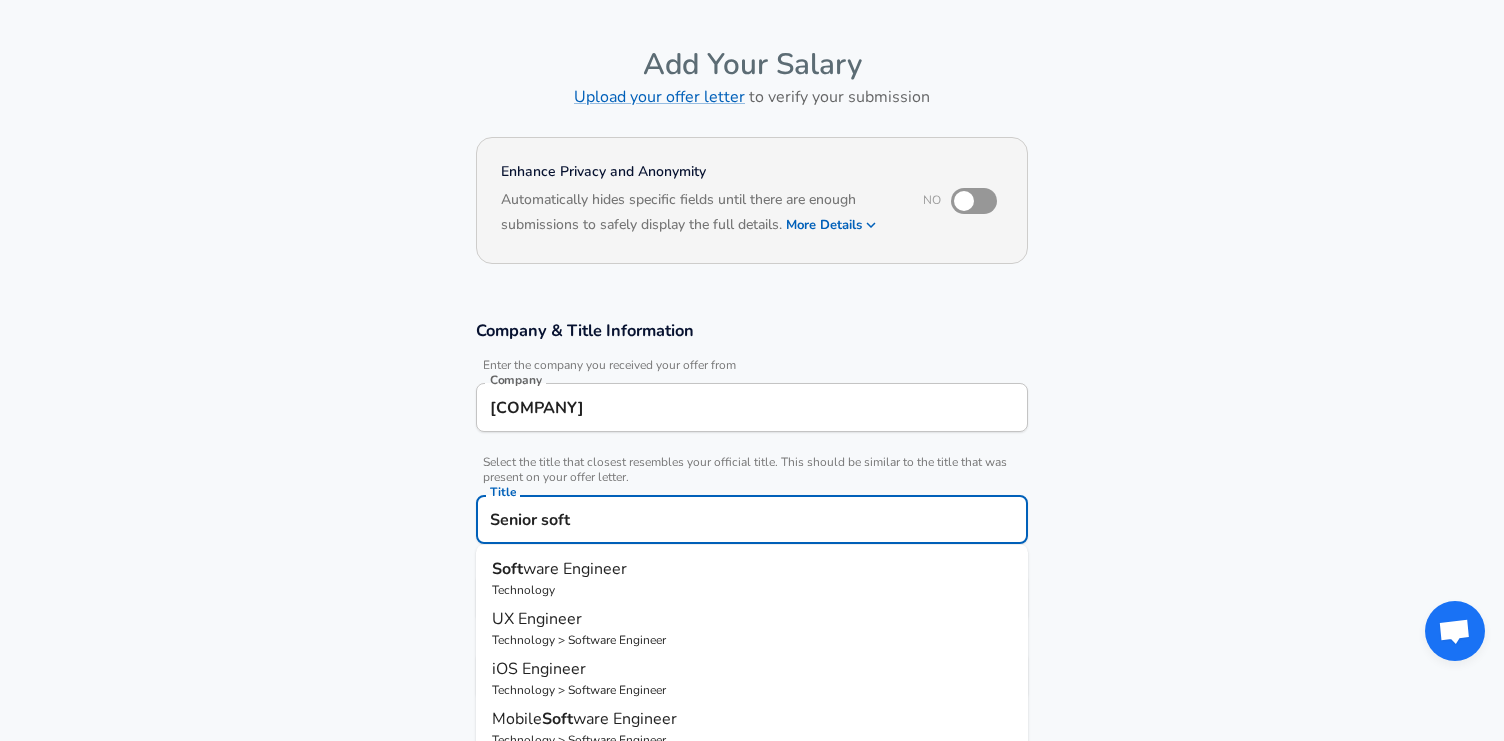 type on "Software Engineer" 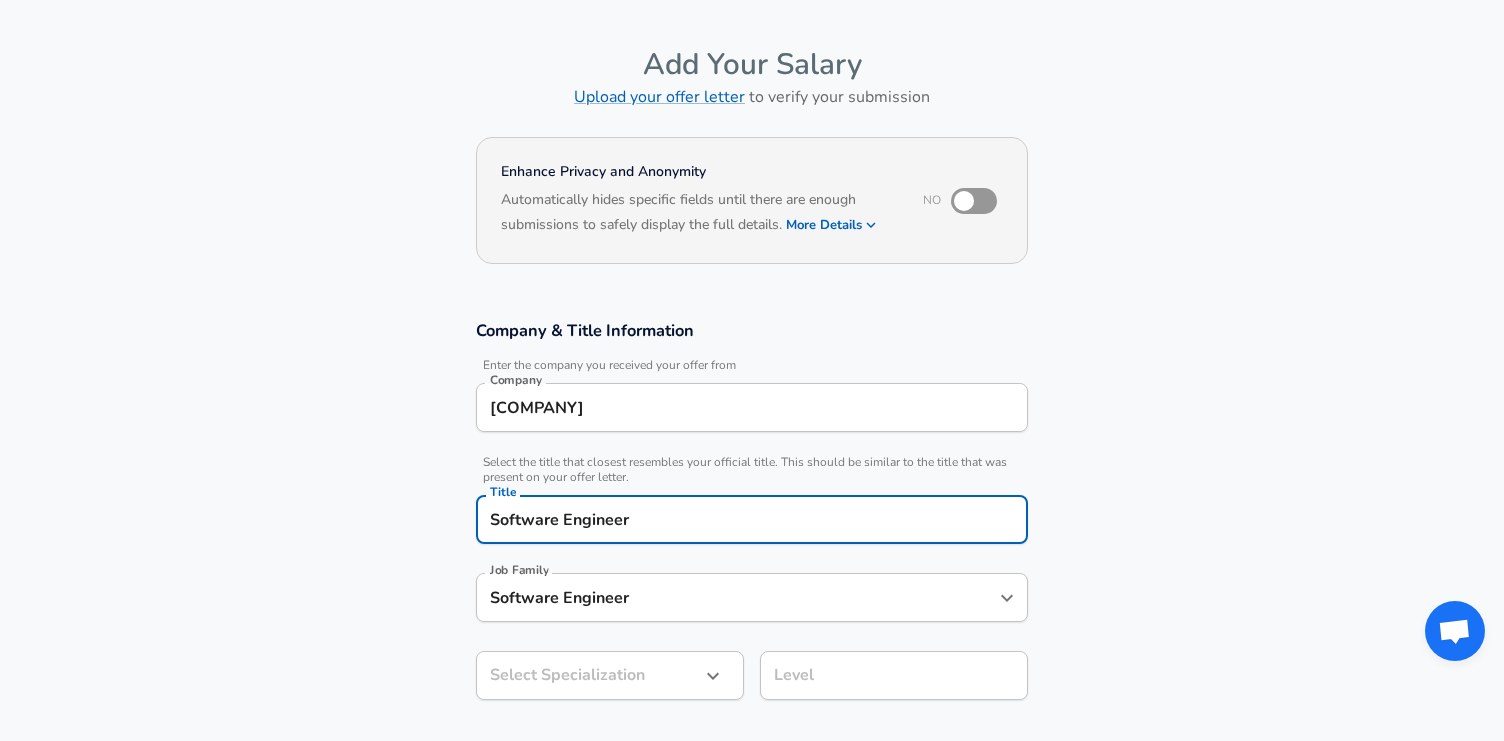 type on "Software Engineer" 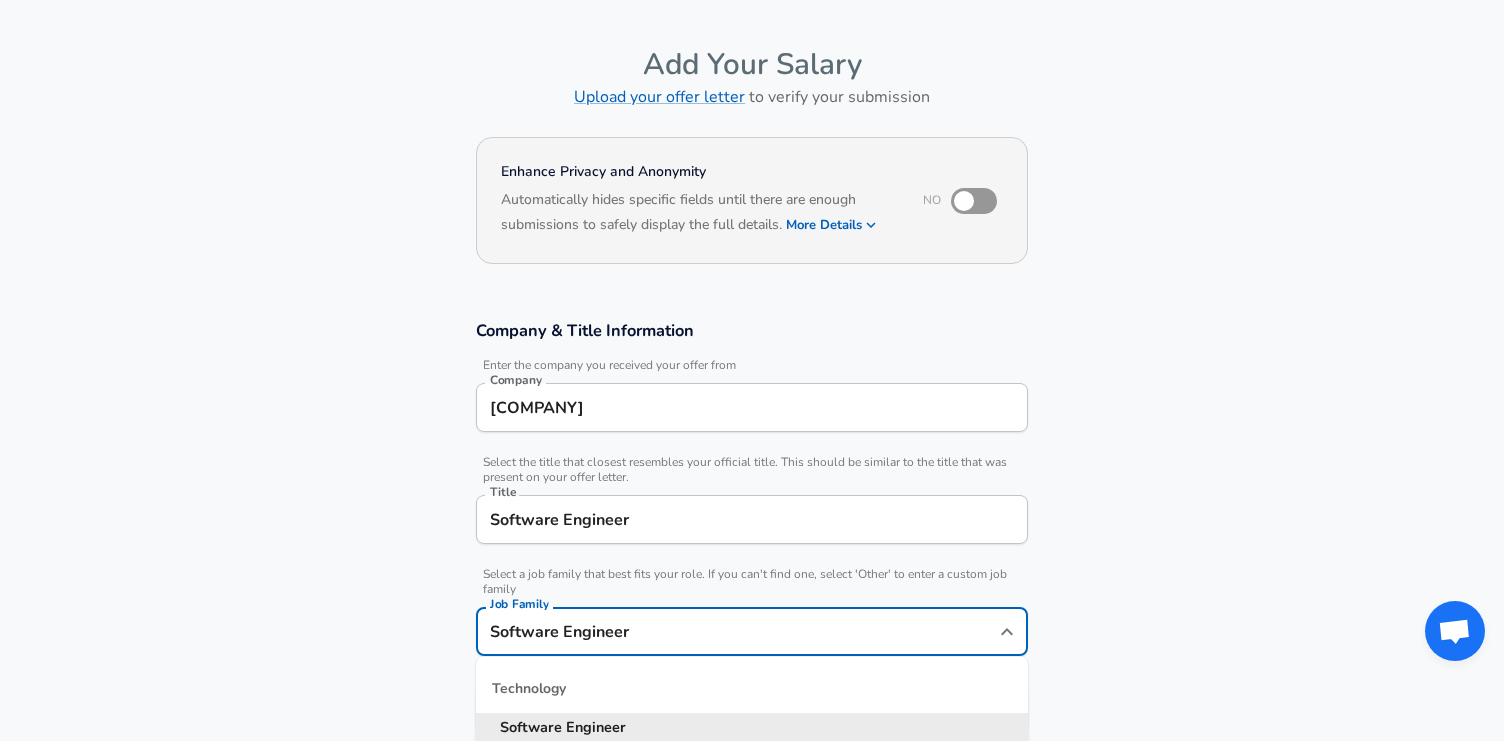scroll, scrollTop: 100, scrollLeft: 0, axis: vertical 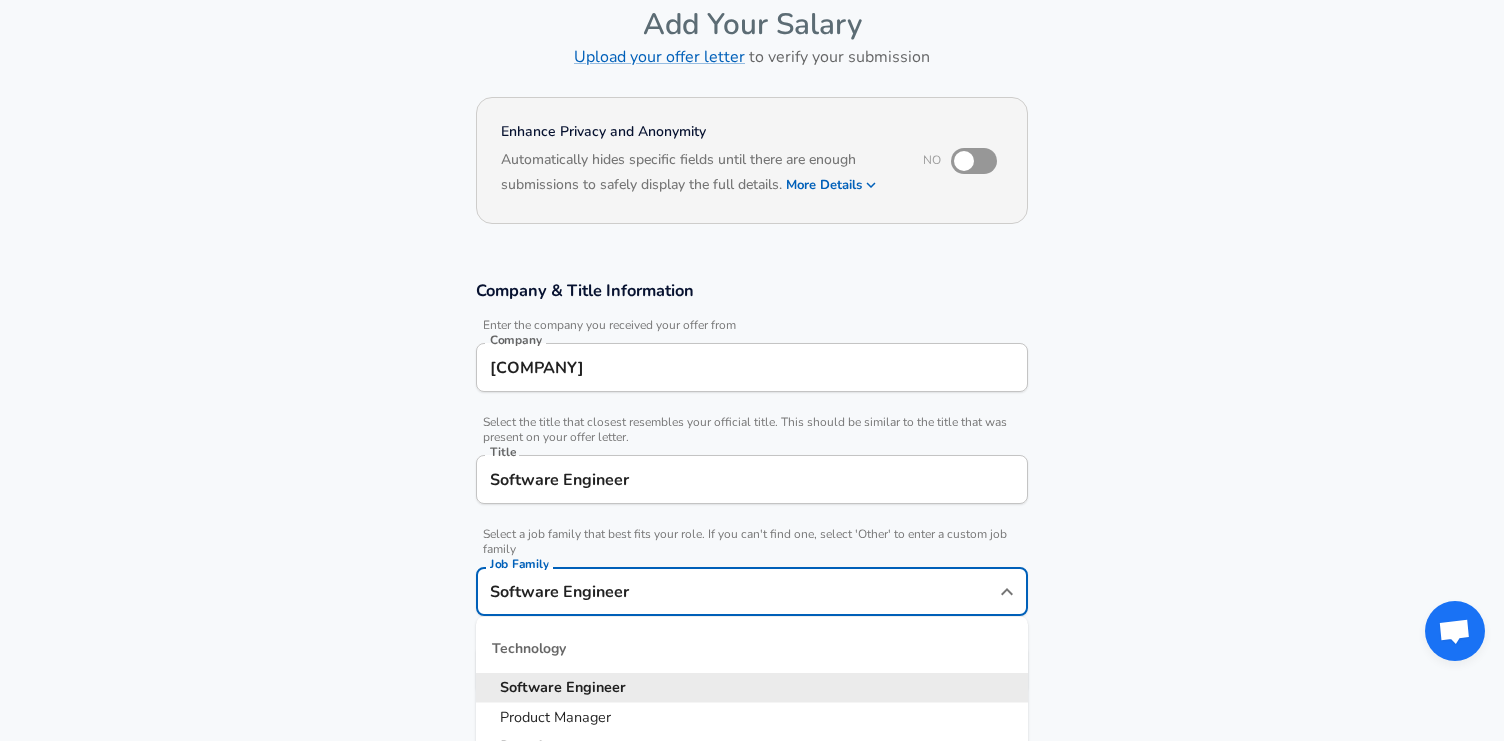 click on "Software Engineer" at bounding box center (737, 591) 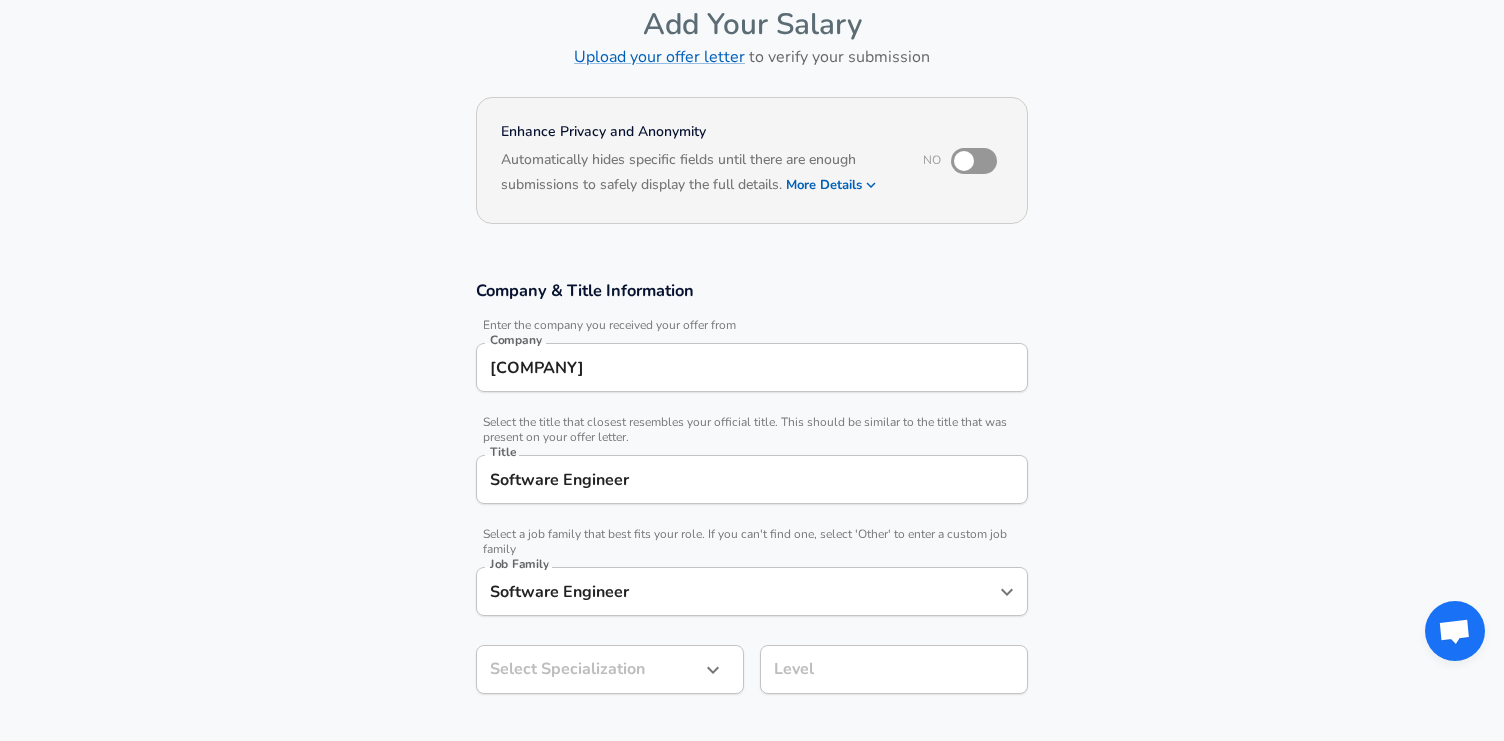 scroll, scrollTop: 323, scrollLeft: 0, axis: vertical 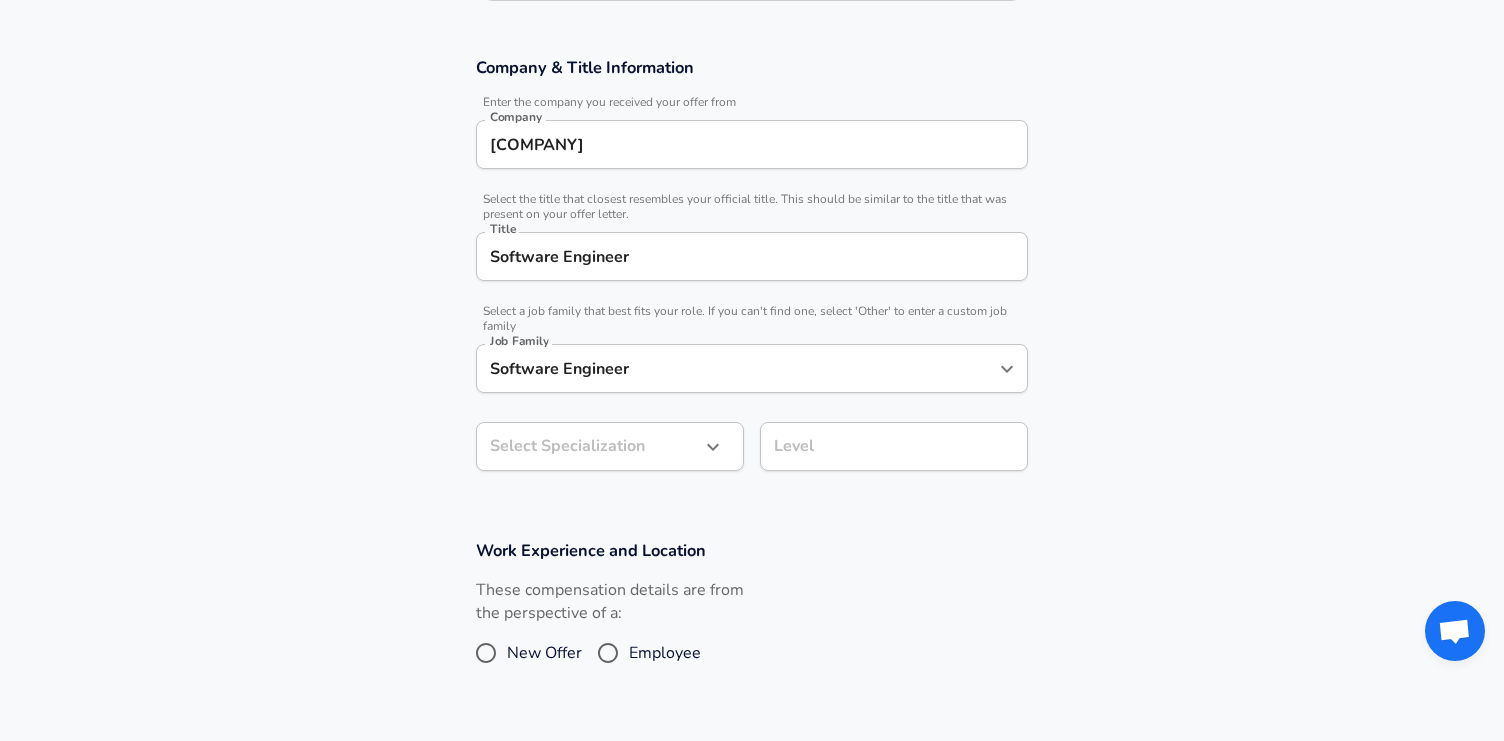 click on "Company & Title Information   Enter the company you received your offer from Company [COMPANY] Company   Select the title that closest resembles your official title. This should be similar to the title that was present on your offer letter. Title Software Engineer Title   Select a job family that best fits your role. If you can't find one, select 'Other' to enter a custom job family Job Family Software Engineer Job Family Select Specialization ​ Select Specialization Level Level" at bounding box center (752, 274) 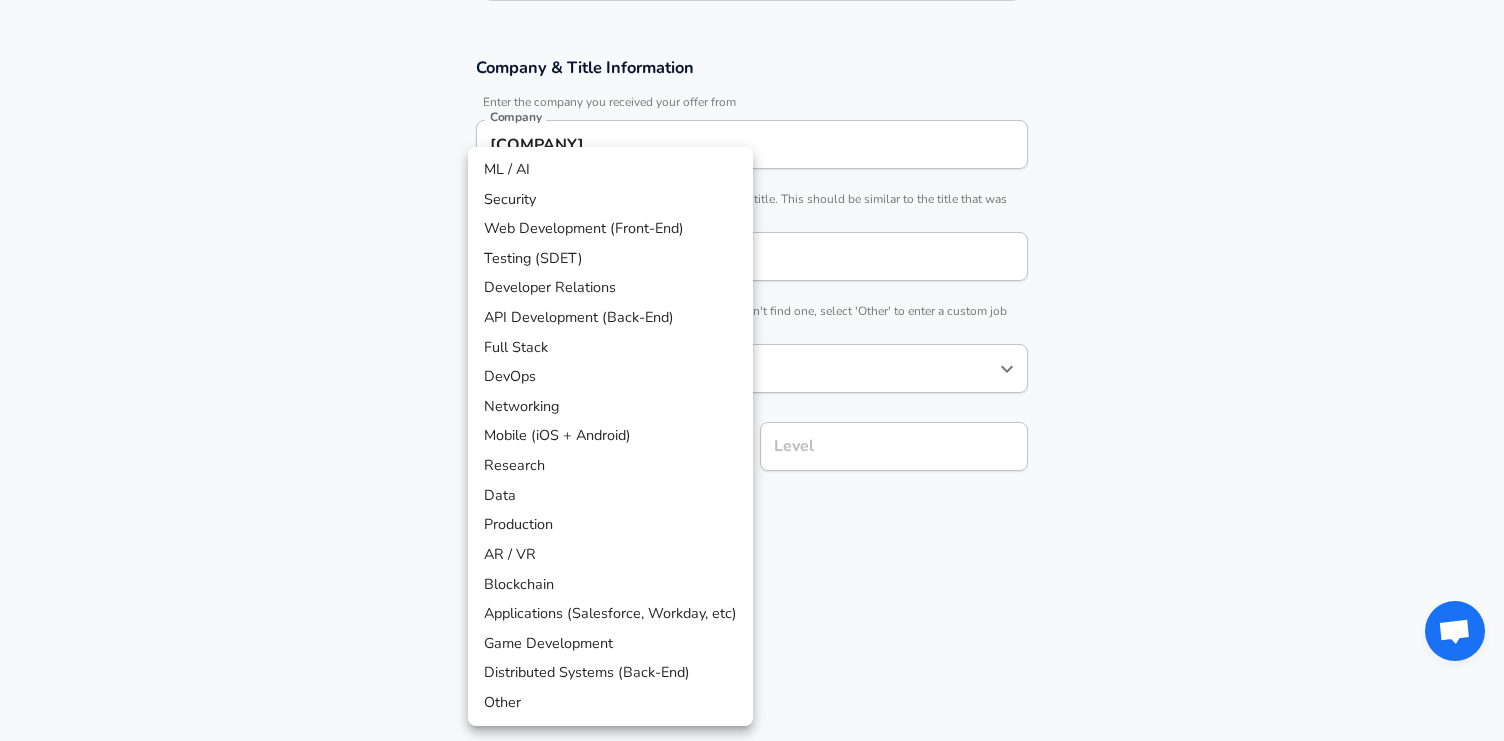 scroll, scrollTop: 383, scrollLeft: 0, axis: vertical 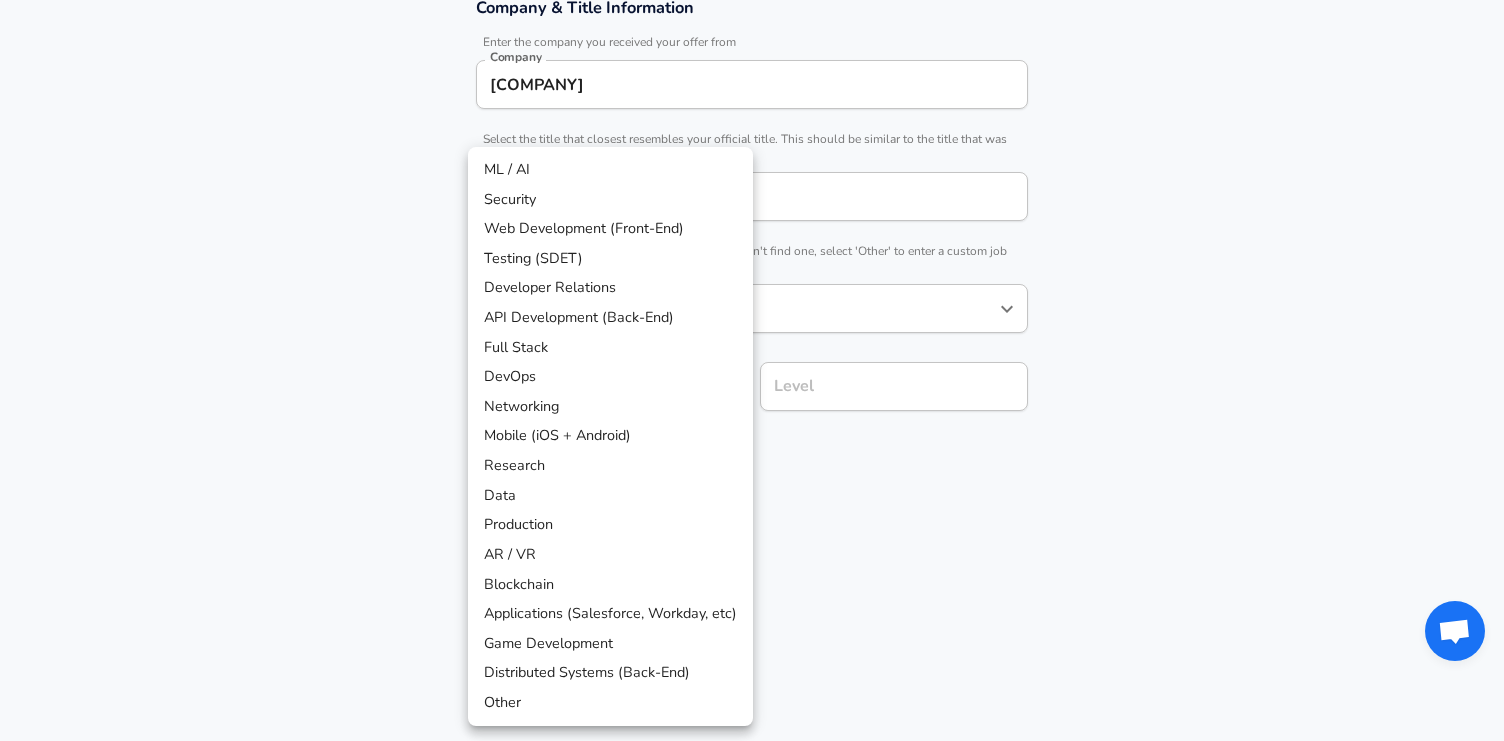 click on "Restart Add Your Salary Upload your offer letter   to verify your submission Enhance Privacy and Anonymity No Automatically hides specific fields until there are enough submissions to safely display the full details.   More Details Based on your submission and the data points that we have already collected, we will automatically hide and anonymize specific fields if there aren't enough data points to remain sufficiently anonymous. Company & Title Information   Enter the company you received your offer from Company [COMPANY] Company   Select the title that closest resembles your official title. This should be similar to the title that was present on your offer letter. Title Software Engineer Title   Select a job family that best fits your role. If you can't find one, select 'Other' to enter a custom job family Job Family Software Engineer Job Family   Select a Specialization that best fits your role. If you can't find one, select 'Other' to enter a custom specialization Select Specialization ​ Level Level" at bounding box center [752, -13] 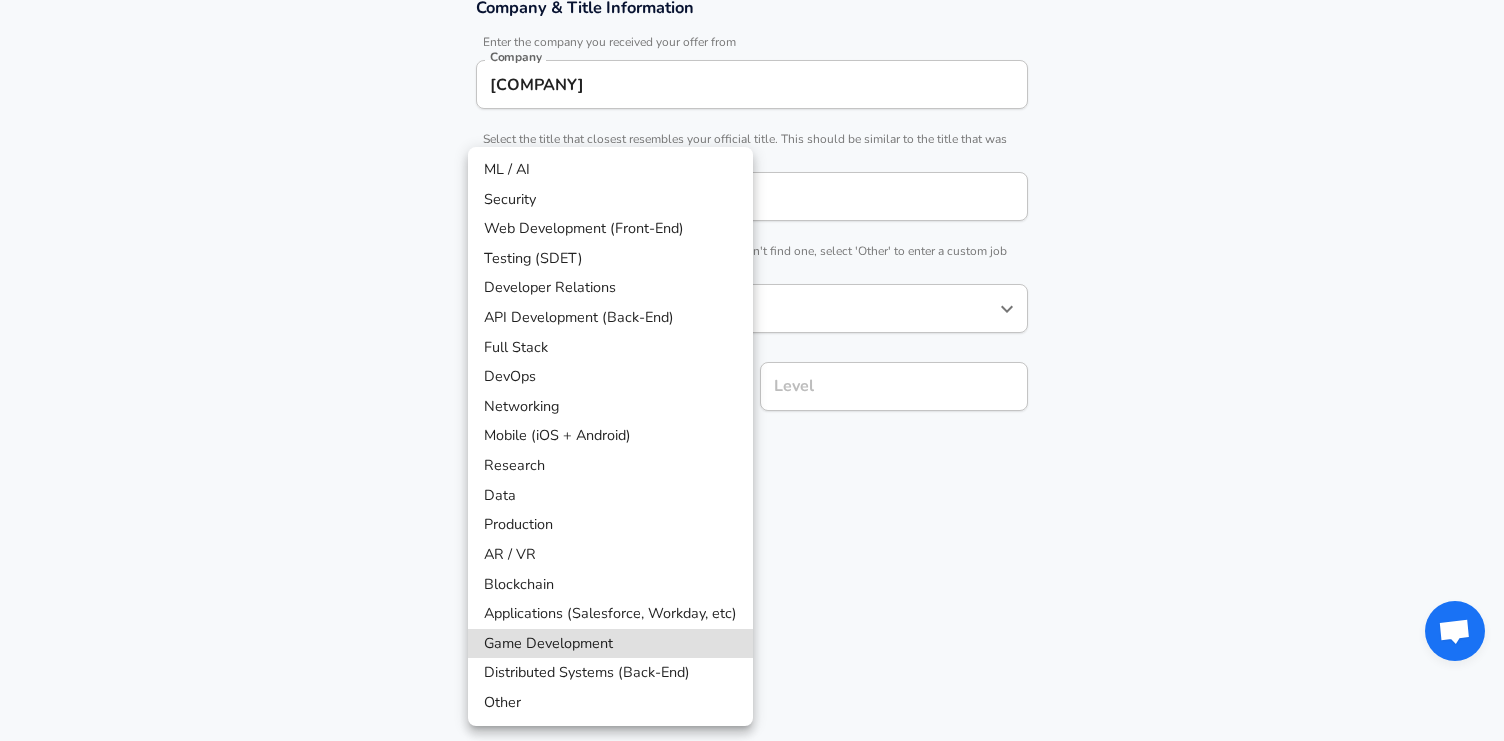 type 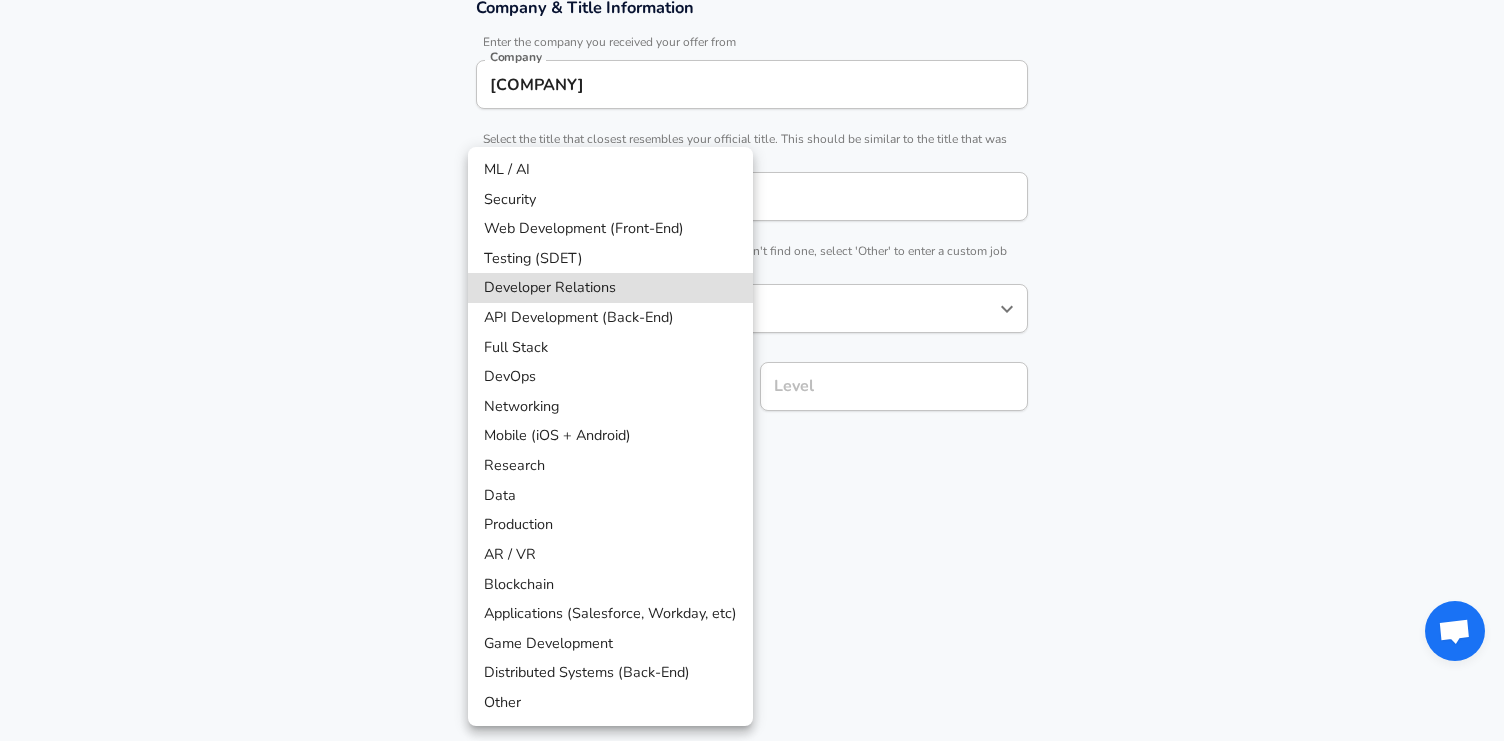 type 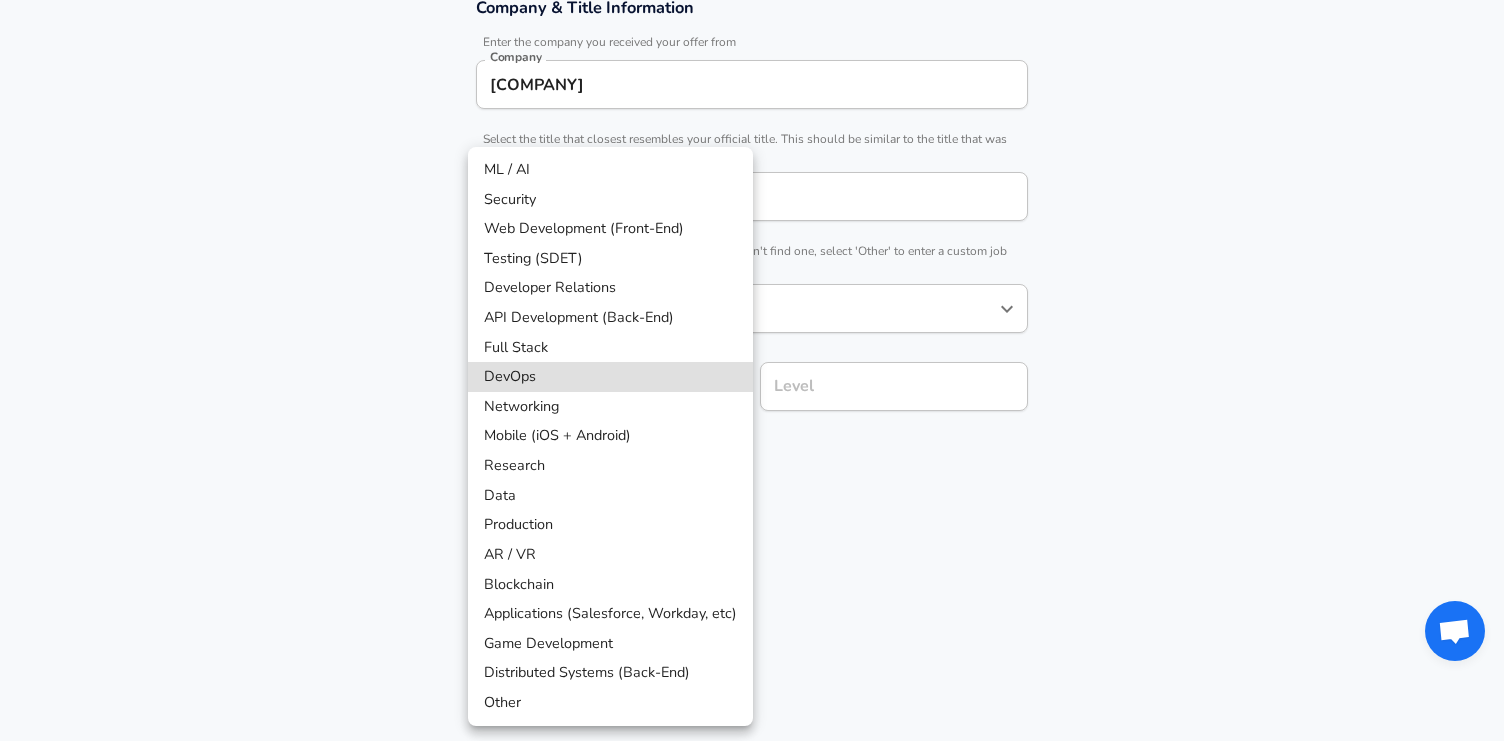 type 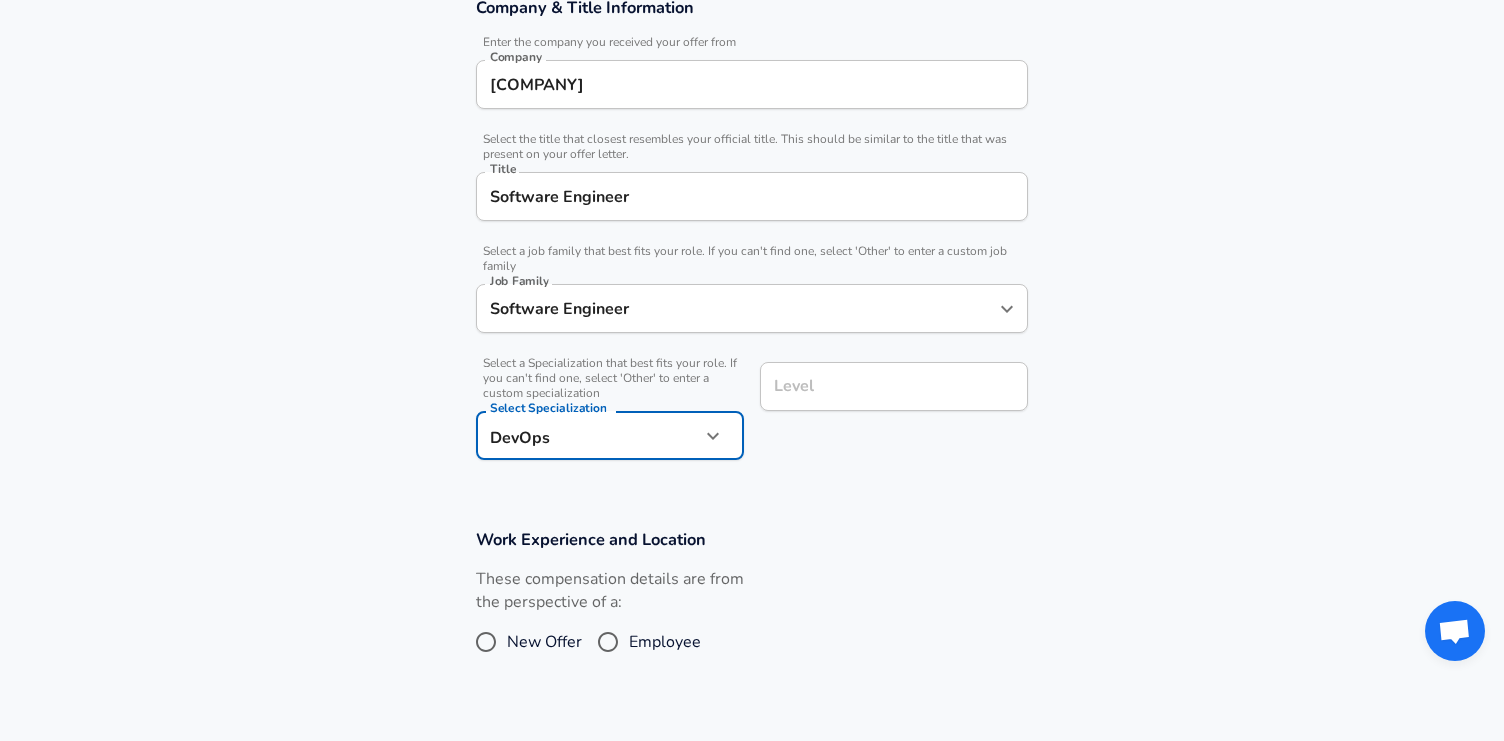 click on "Level" at bounding box center [894, 386] 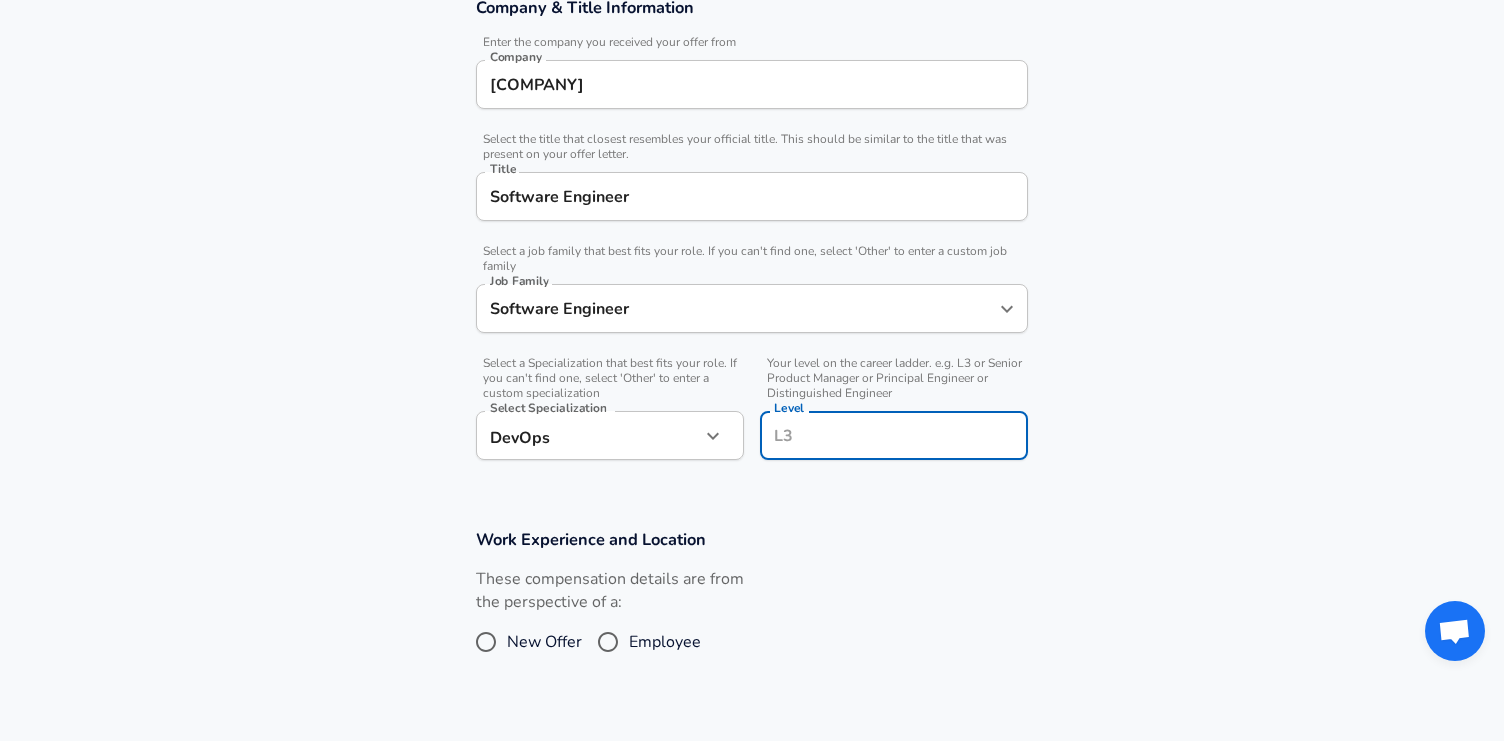 scroll, scrollTop: 423, scrollLeft: 0, axis: vertical 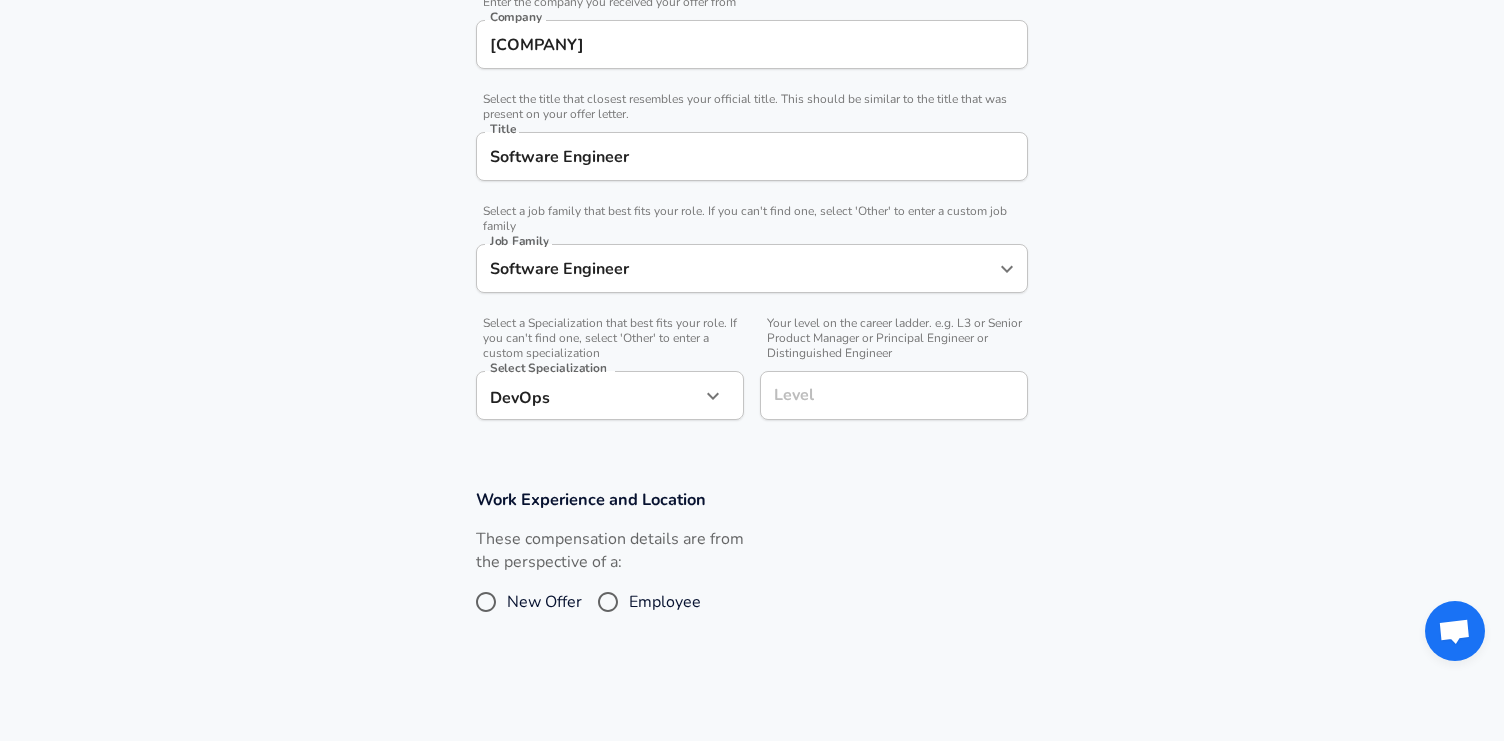 click on "Work Experience and Location These compensation details are from the perspective of a: New Offer Employee" at bounding box center (752, 561) 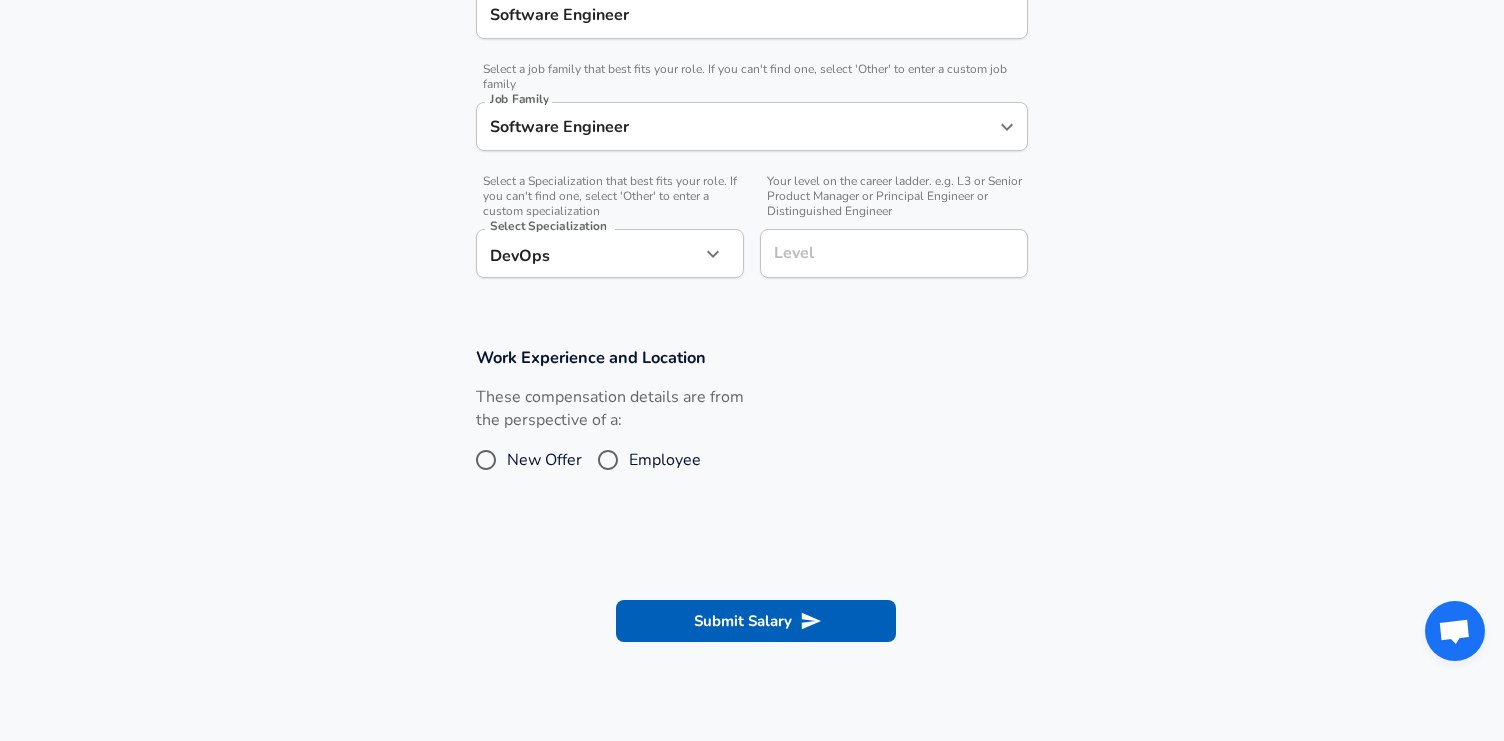 scroll, scrollTop: 574, scrollLeft: 0, axis: vertical 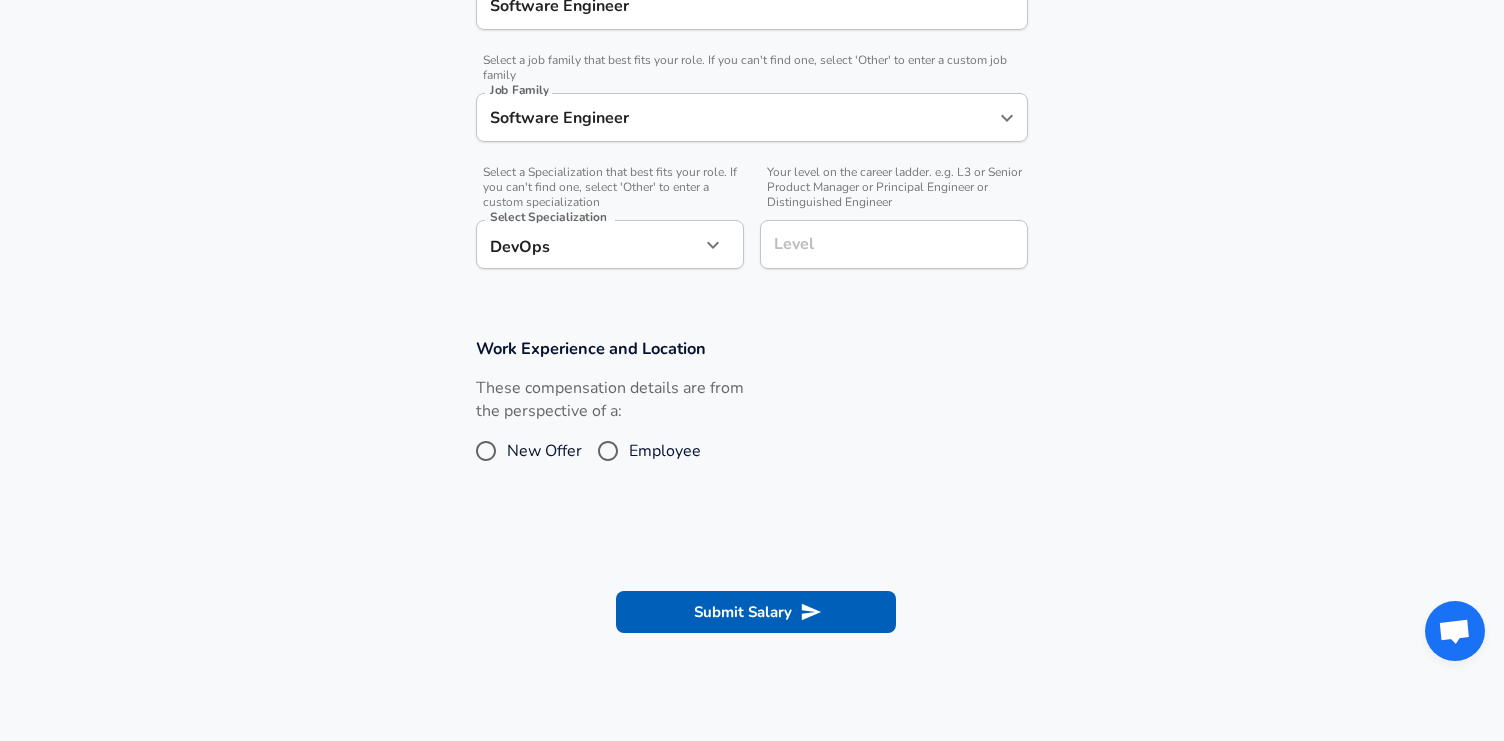 click on "Employee" at bounding box center [608, 451] 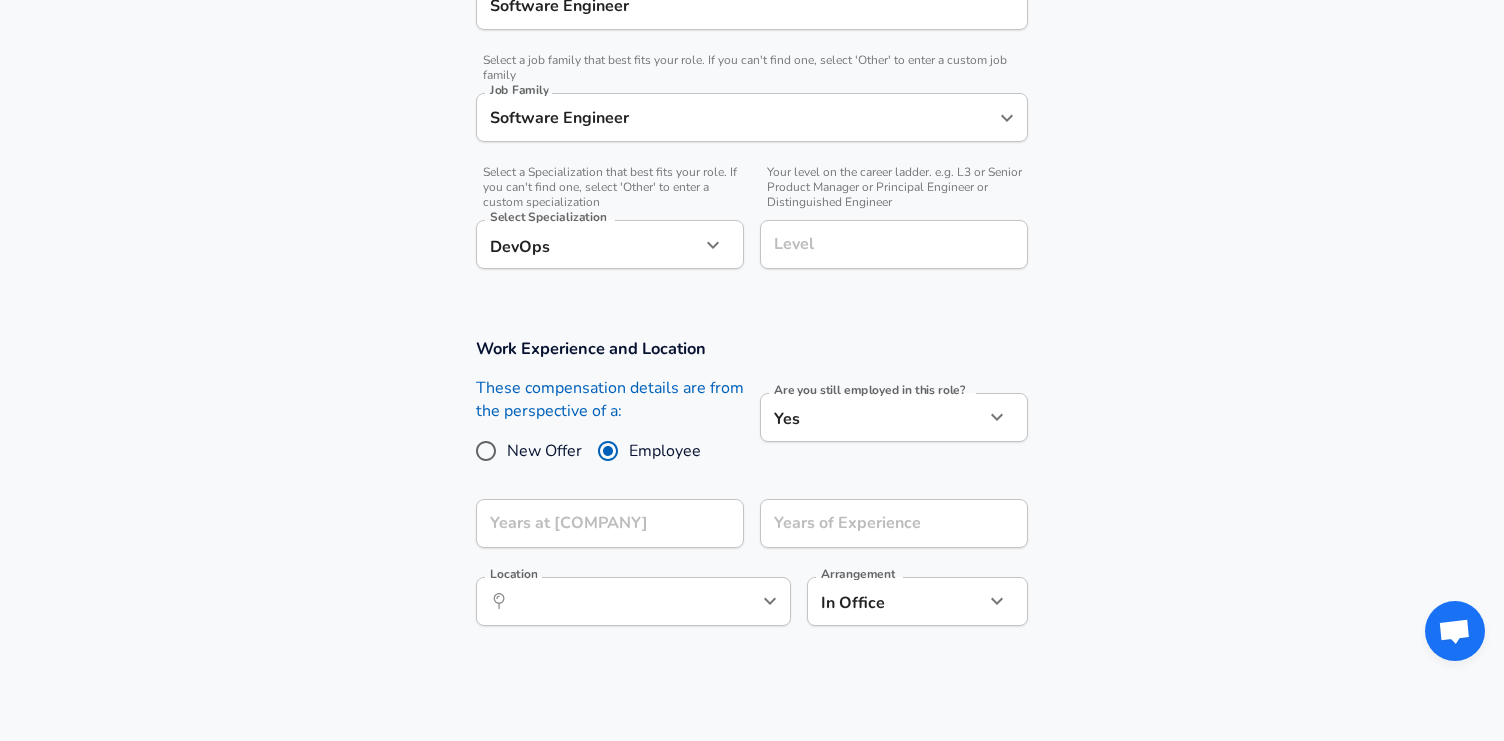 click on "New Offer" at bounding box center (544, 451) 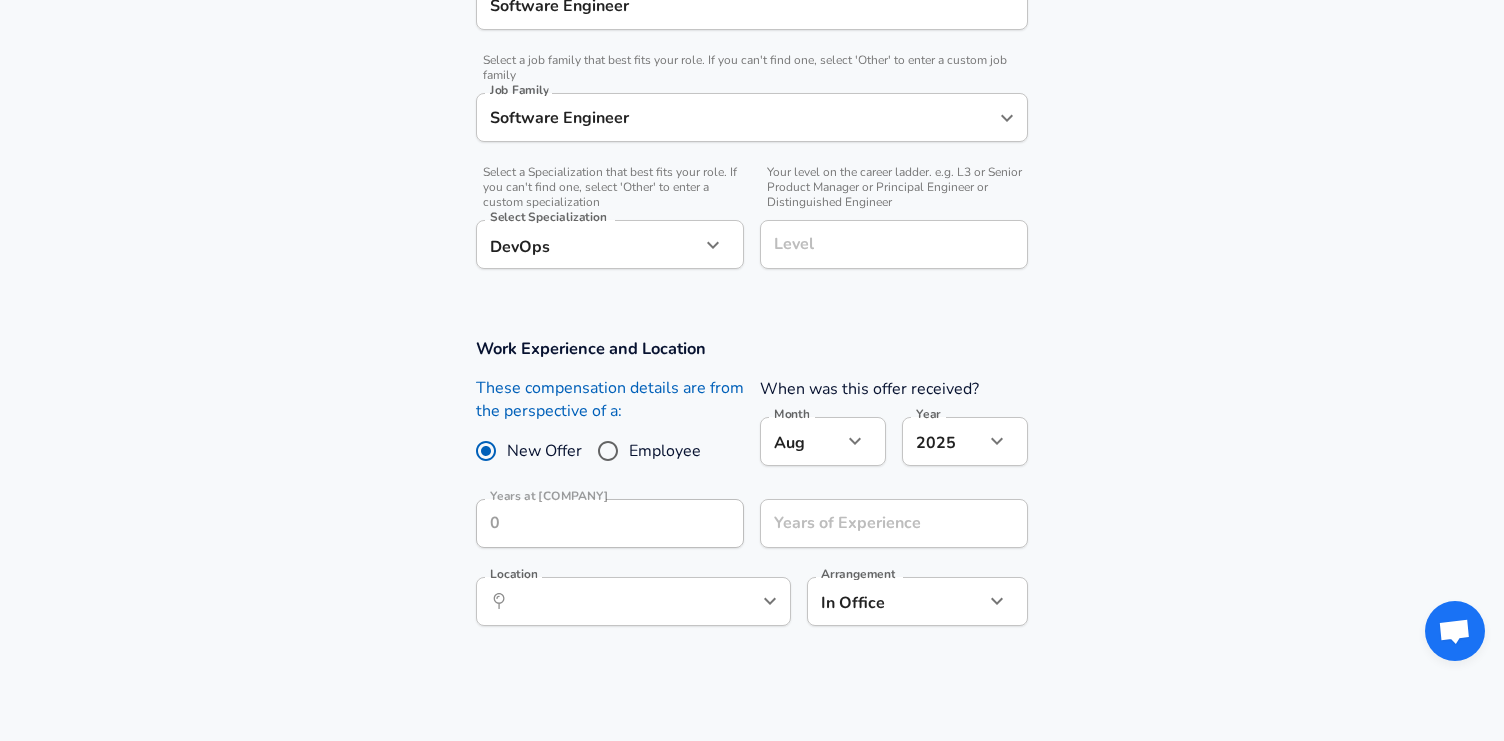 click on "Employee" at bounding box center (608, 451) 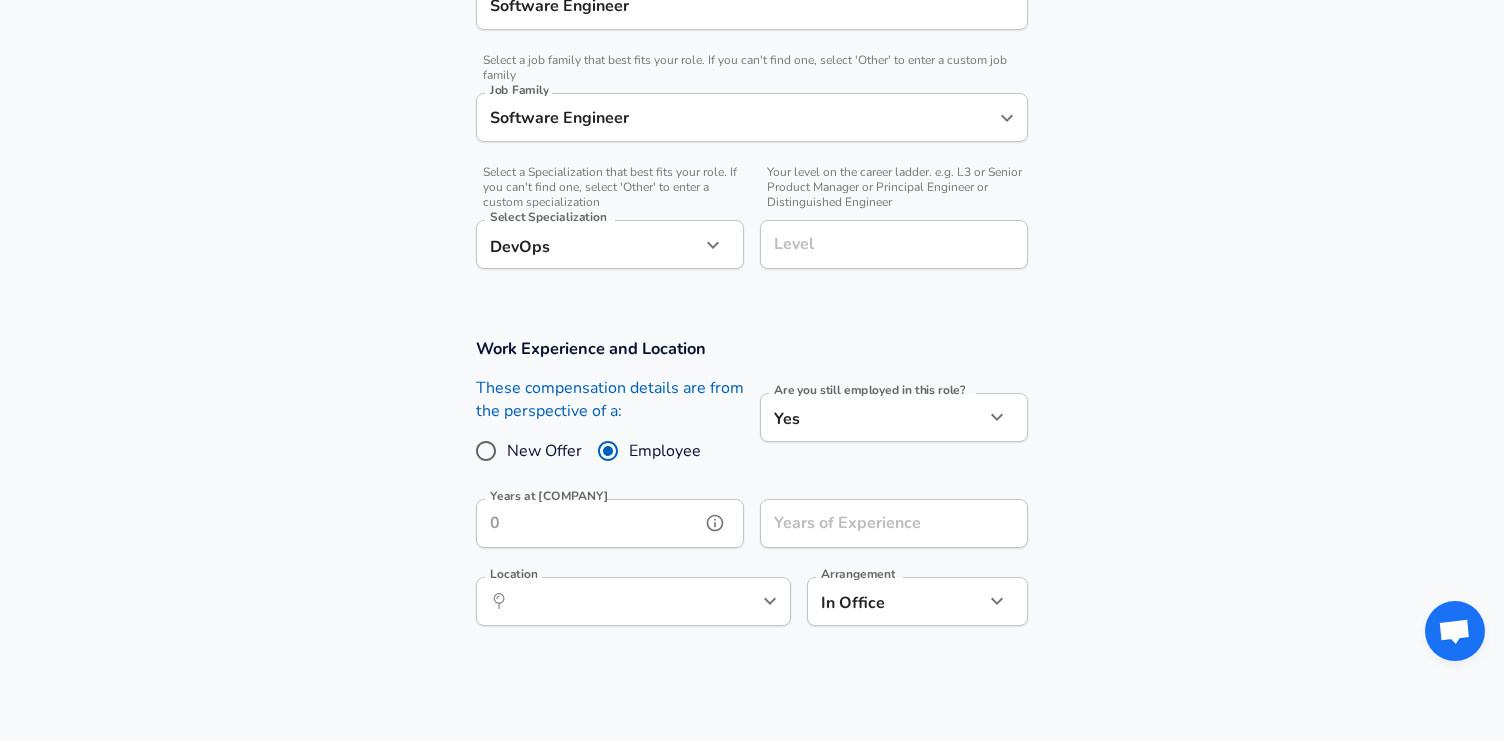 click on "Years at [COMPANY]" at bounding box center (588, 523) 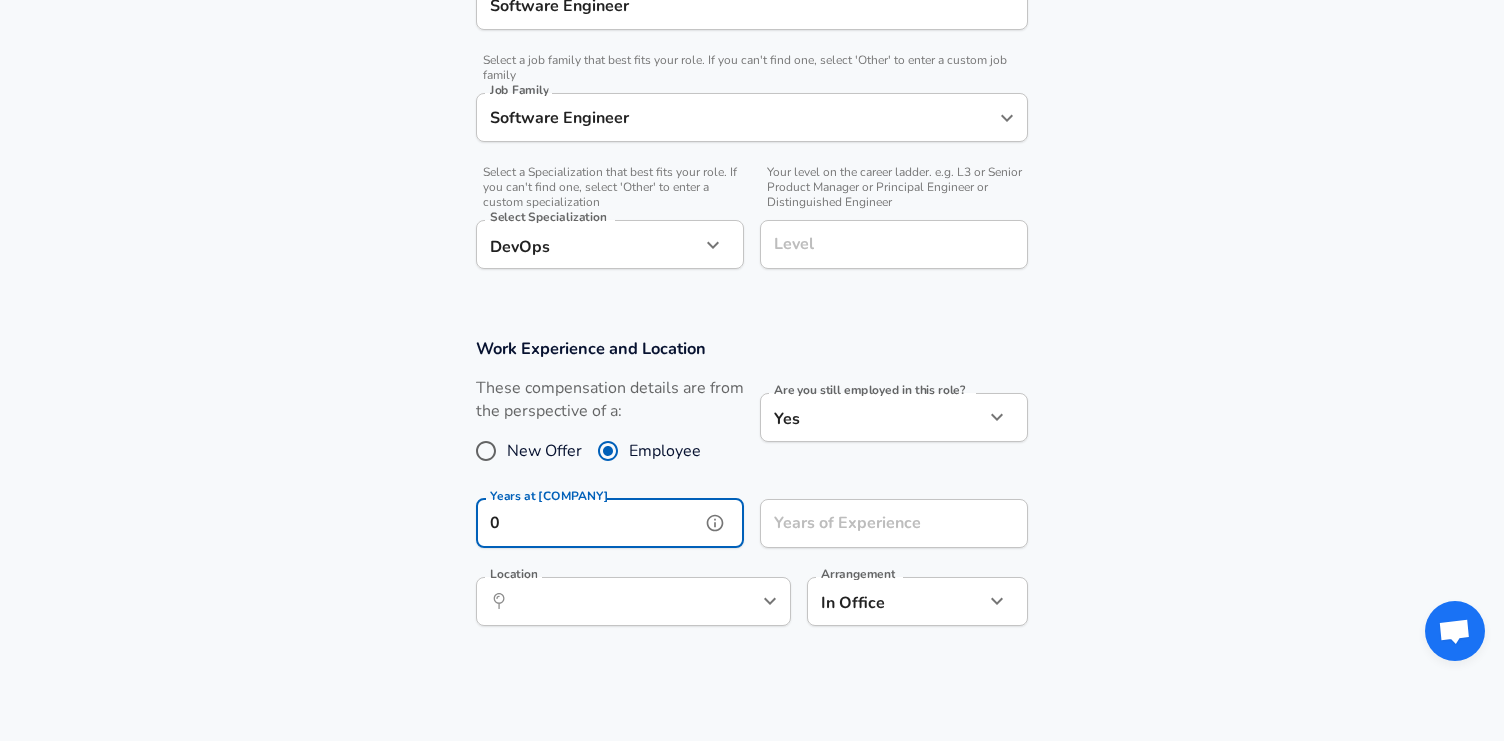 type on "0" 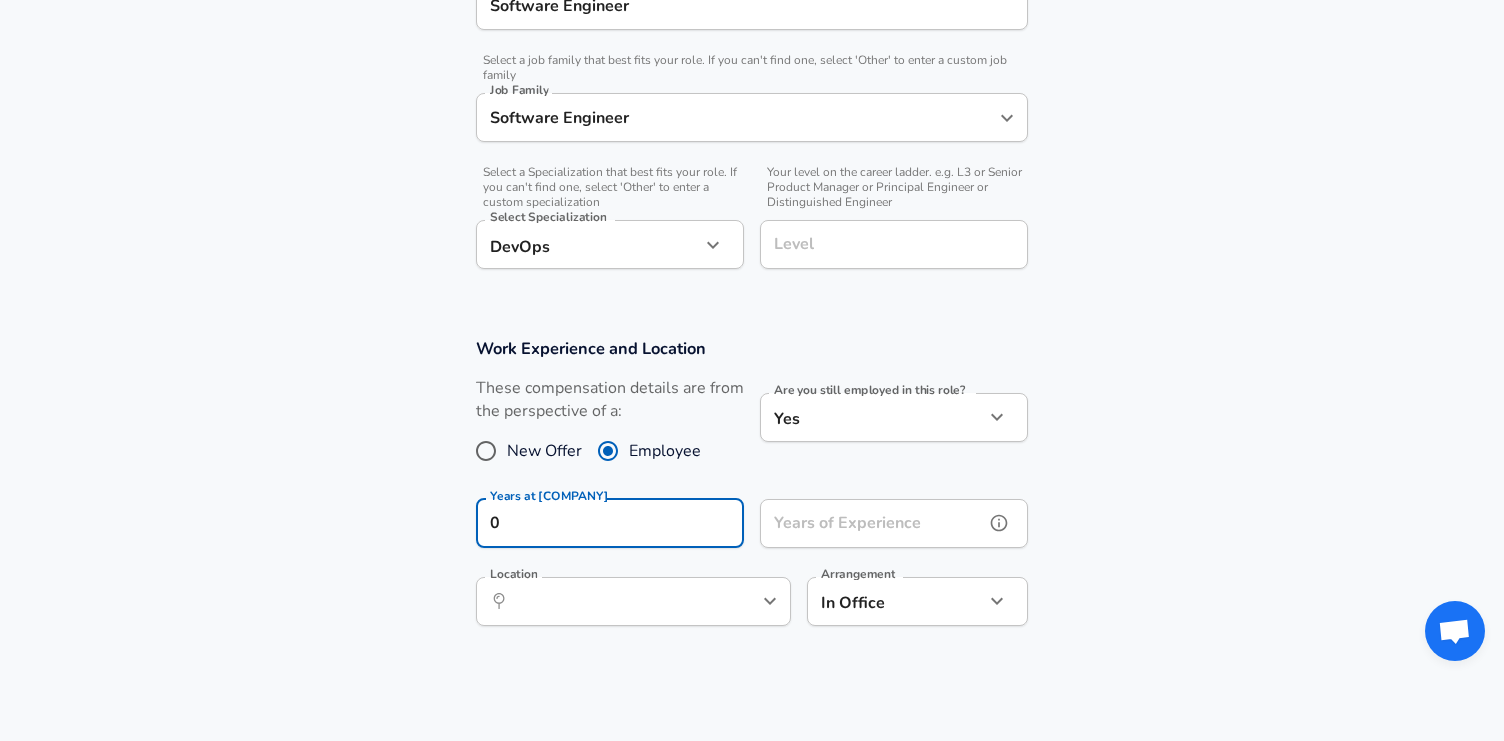 click on "Years of Experience" at bounding box center [872, 523] 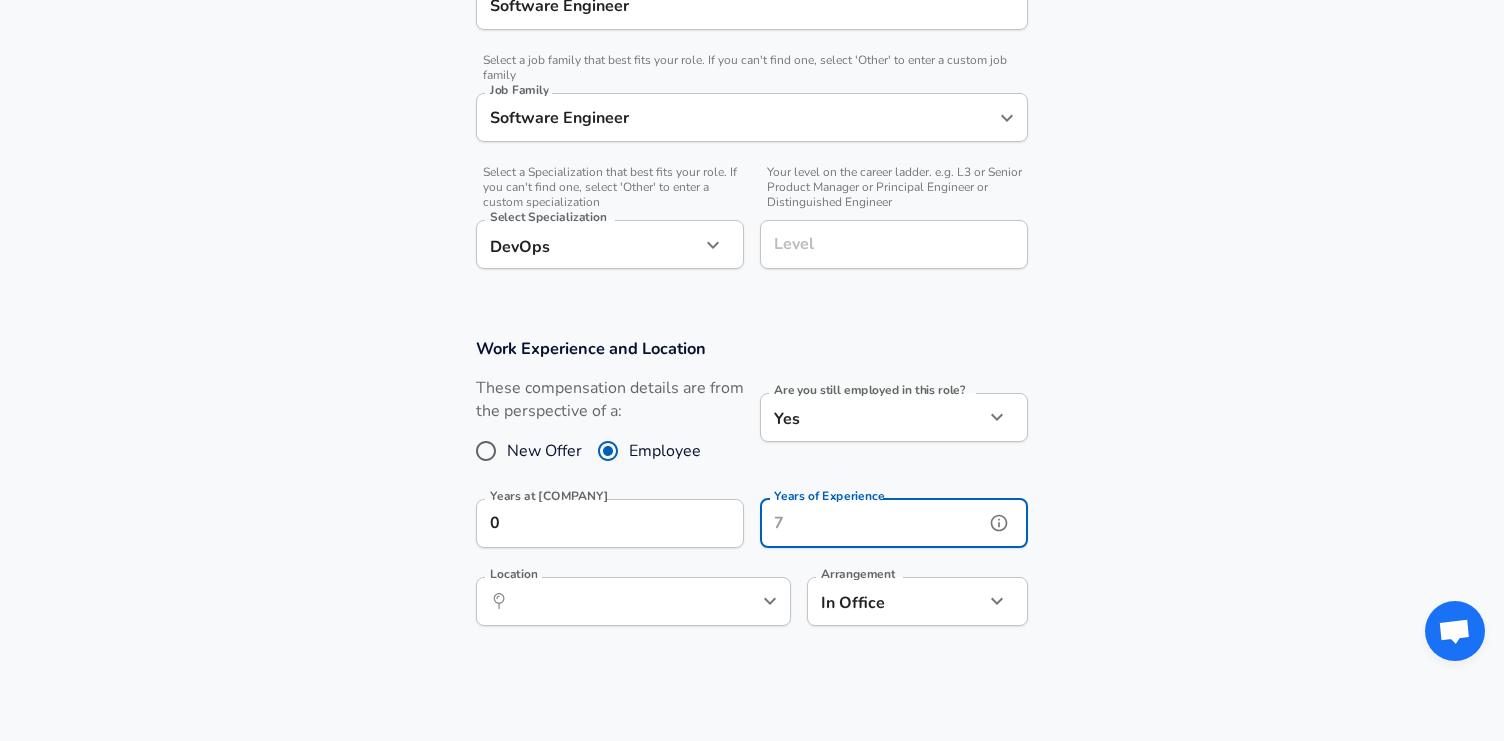 type on "4" 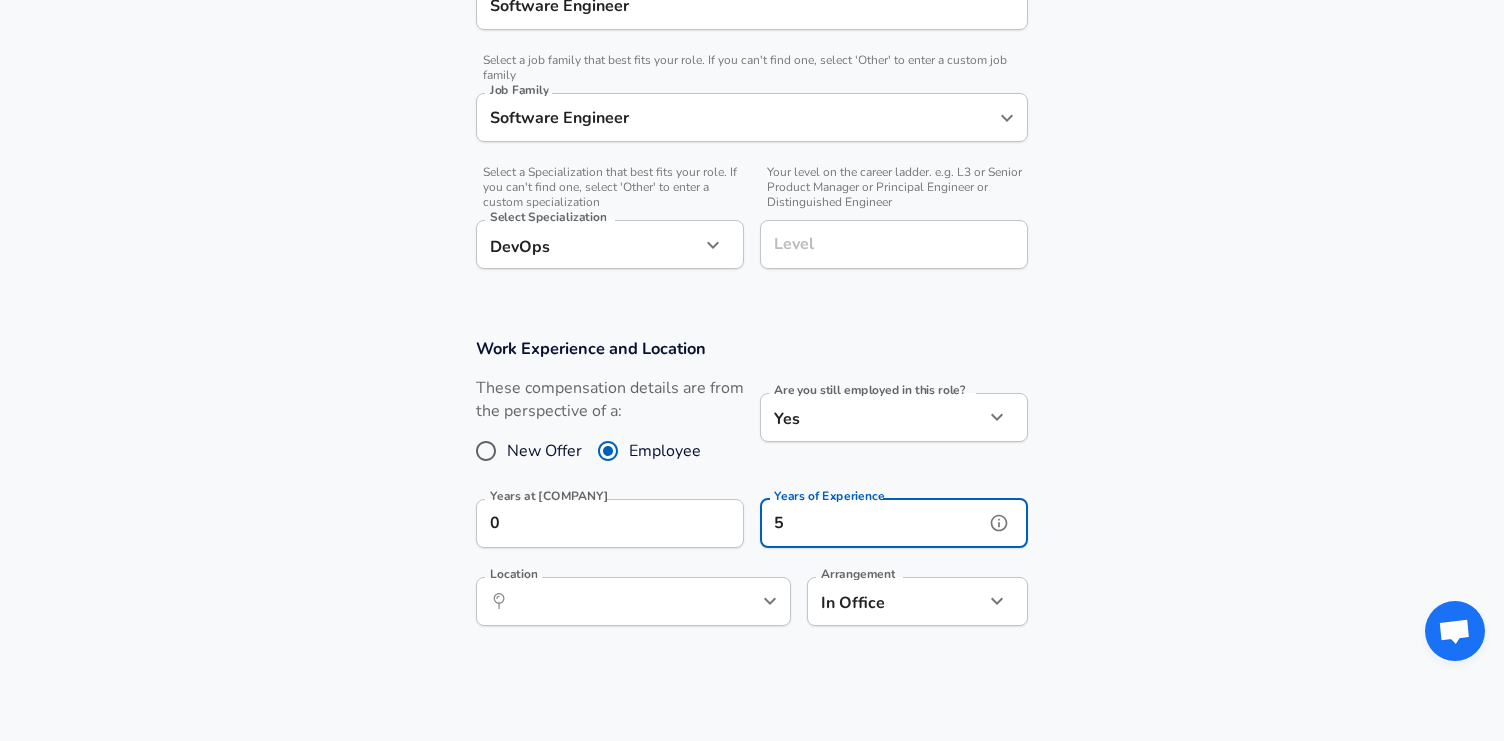 click on "​ Location" at bounding box center [633, 601] 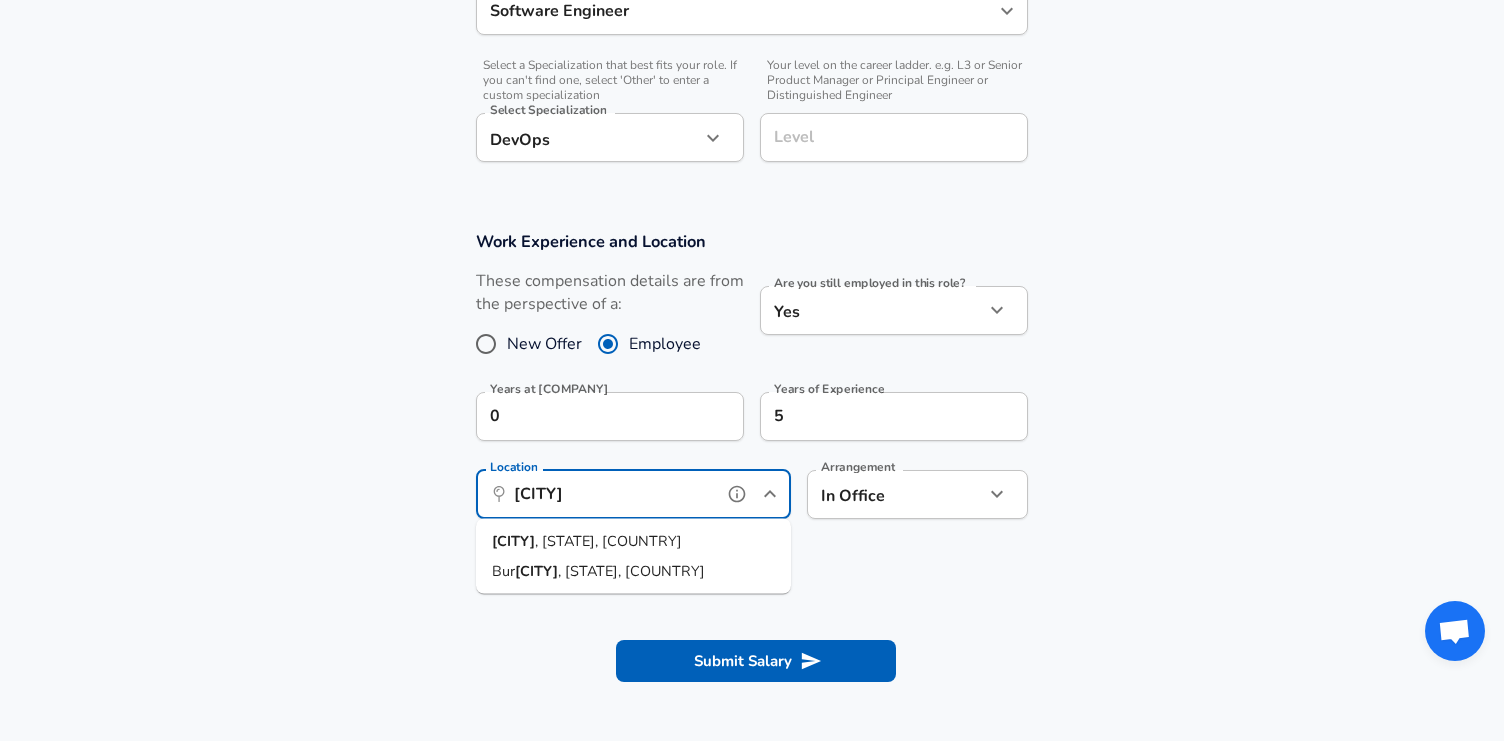 scroll, scrollTop: 683, scrollLeft: 0, axis: vertical 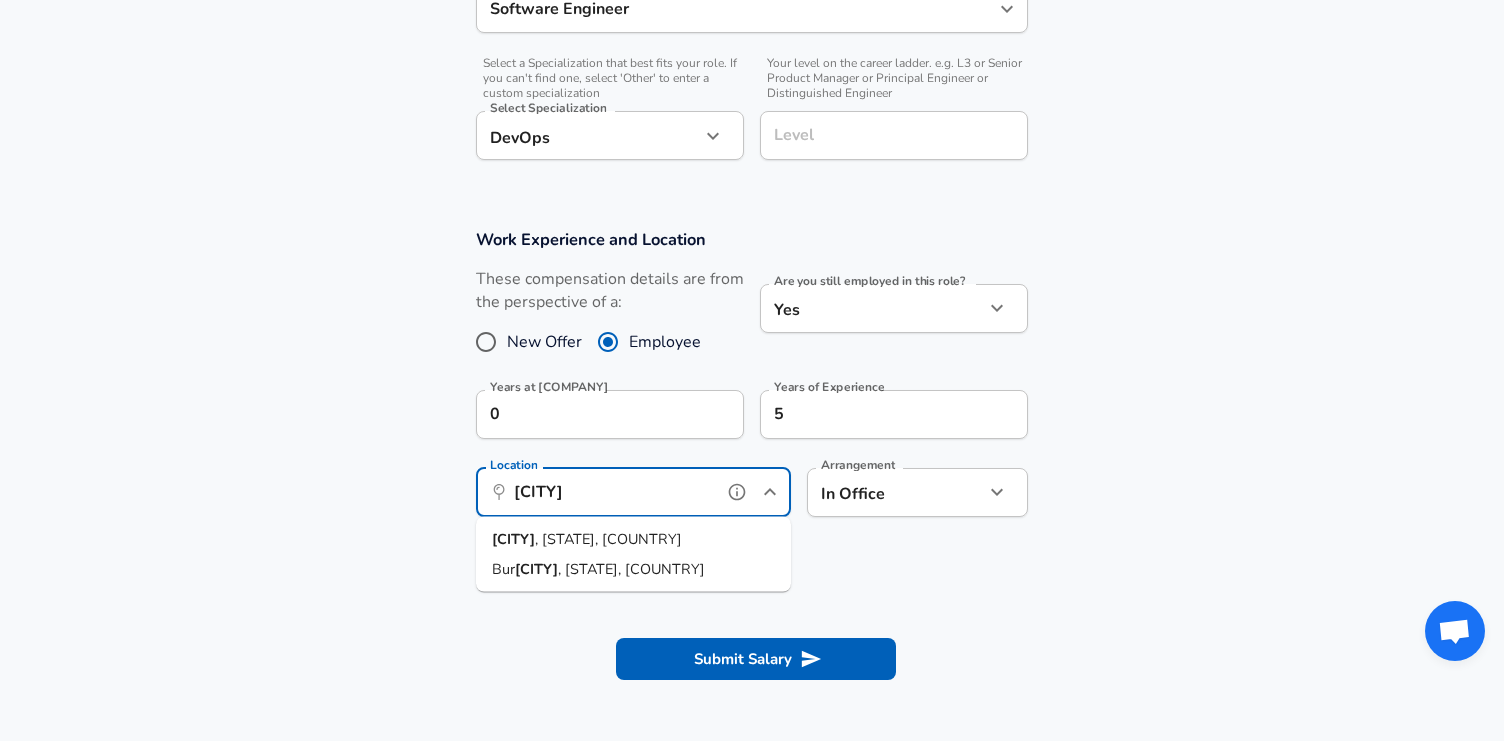 click on ", [STATE], [COUNTRY]" at bounding box center [608, 539] 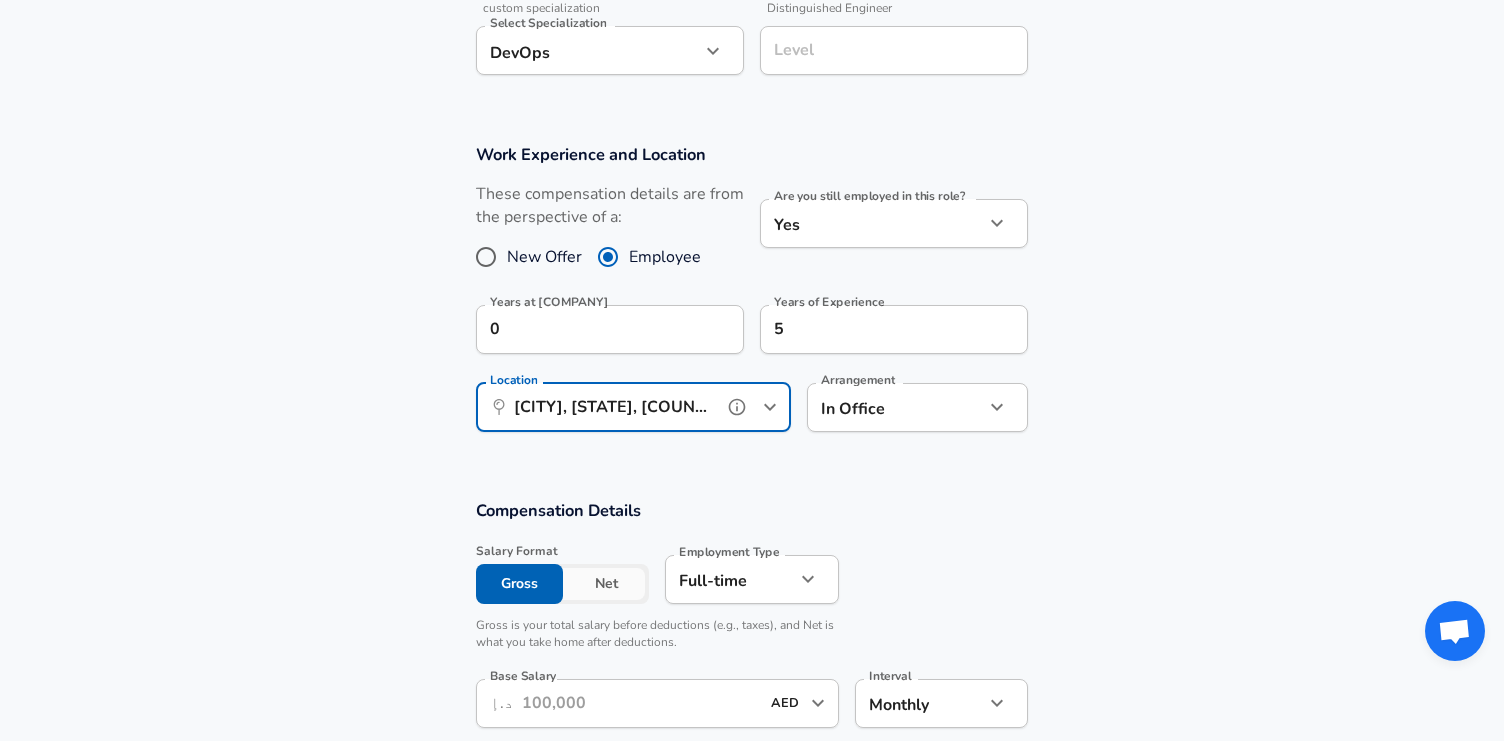 scroll, scrollTop: 770, scrollLeft: 0, axis: vertical 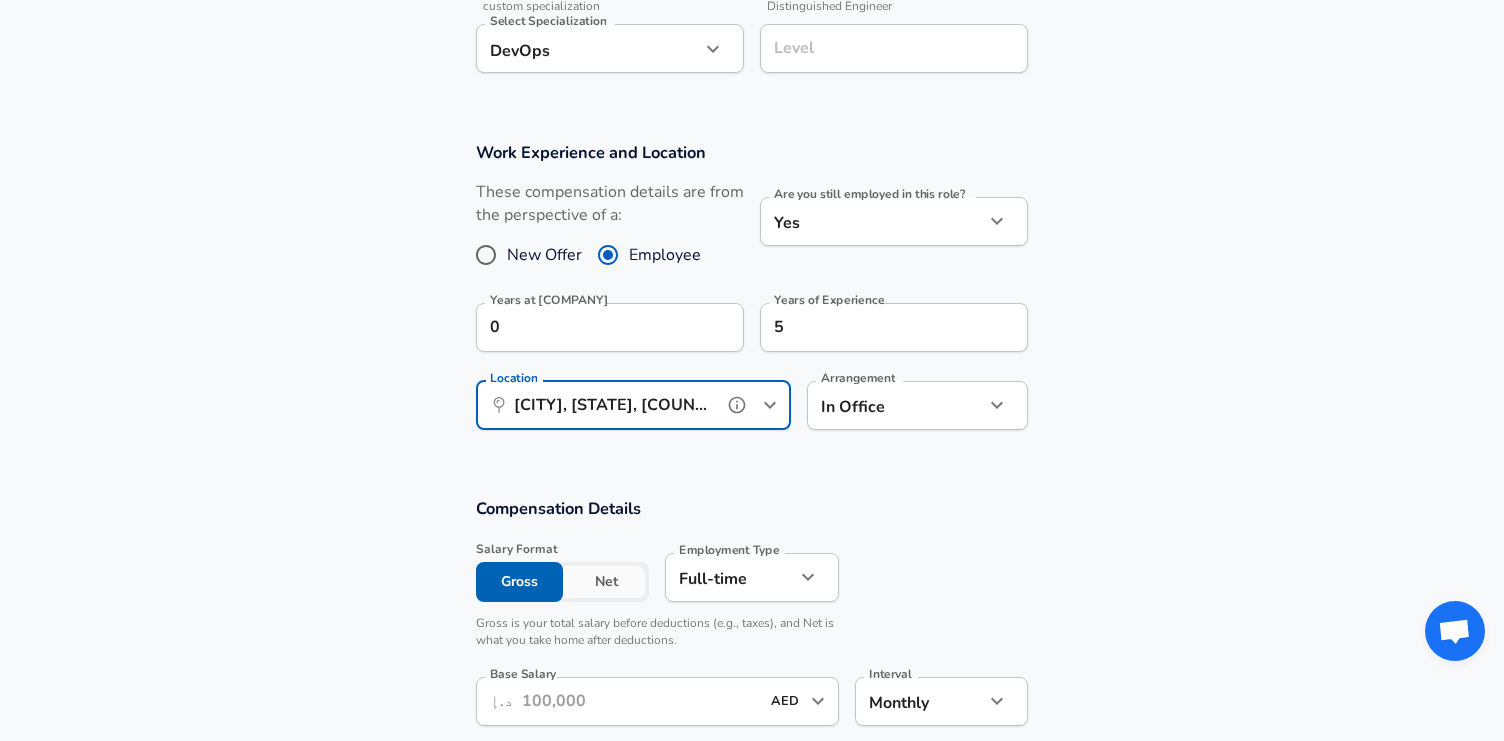 type on "[CITY], [STATE], [COUNTRY]" 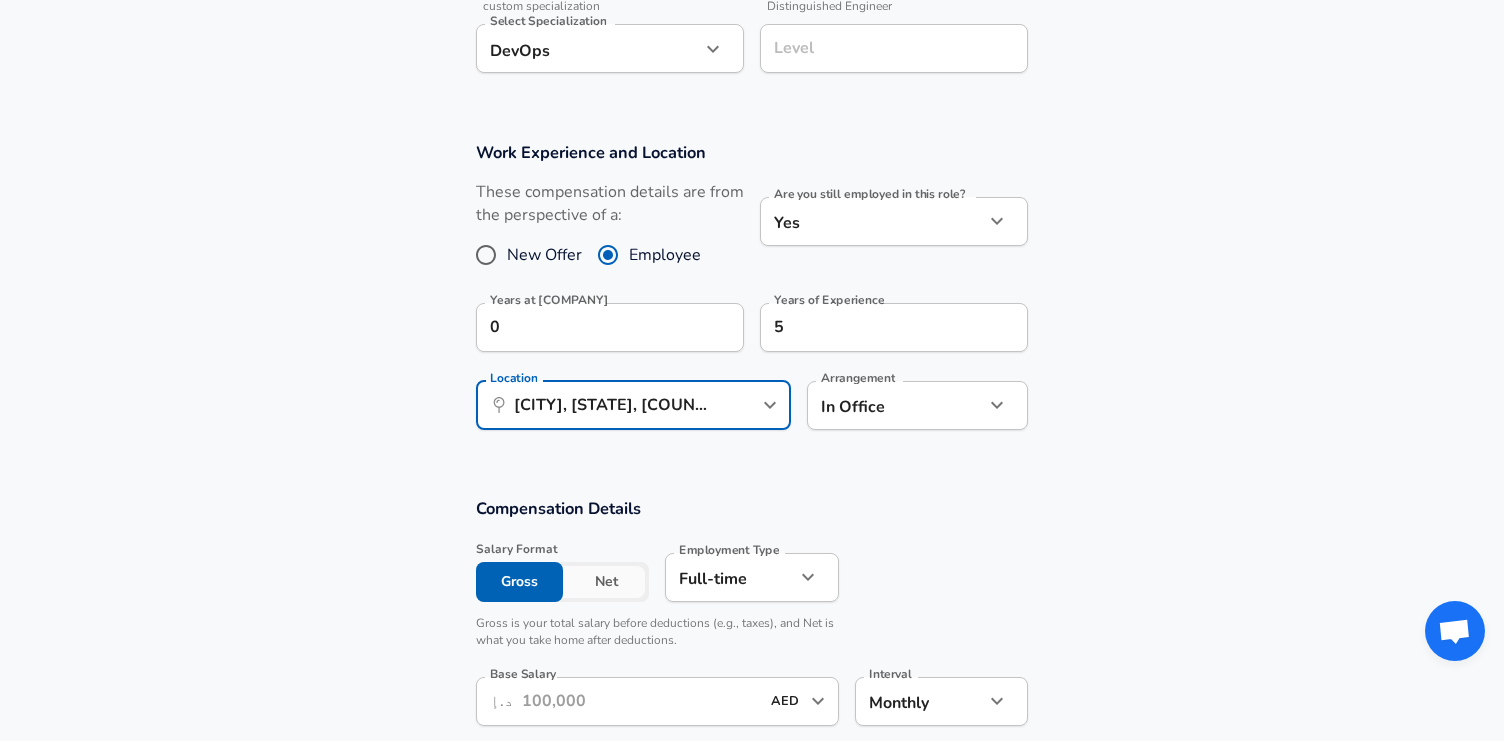 click on "Restart Add Your Salary Upload your offer letter   to verify your submission Enhance Privacy and Anonymity No Automatically hides specific fields until there are enough submissions to safely display the full details.   More Details Based on your submission and the data points that we have already collected, we will automatically hide and anonymize specific fields if there aren't enough data points to remain sufficiently anonymous. Company & Title Information   Enter the company you received your offer from Company [COMPANY] Company   Select the title that closest resembles your official title. This should be similar to the title that was present on your offer letter. Title Software Engineer Title   Select a job family that best fits your role. If you can't find one, select 'Other' to enter a custom job family Job Family Software Engineer Job Family   Select a Specialization that best fits your role. If you can't find one, select 'Other' to enter a custom specialization Select Specialization DevOps DevOps   Yes" at bounding box center [752, -400] 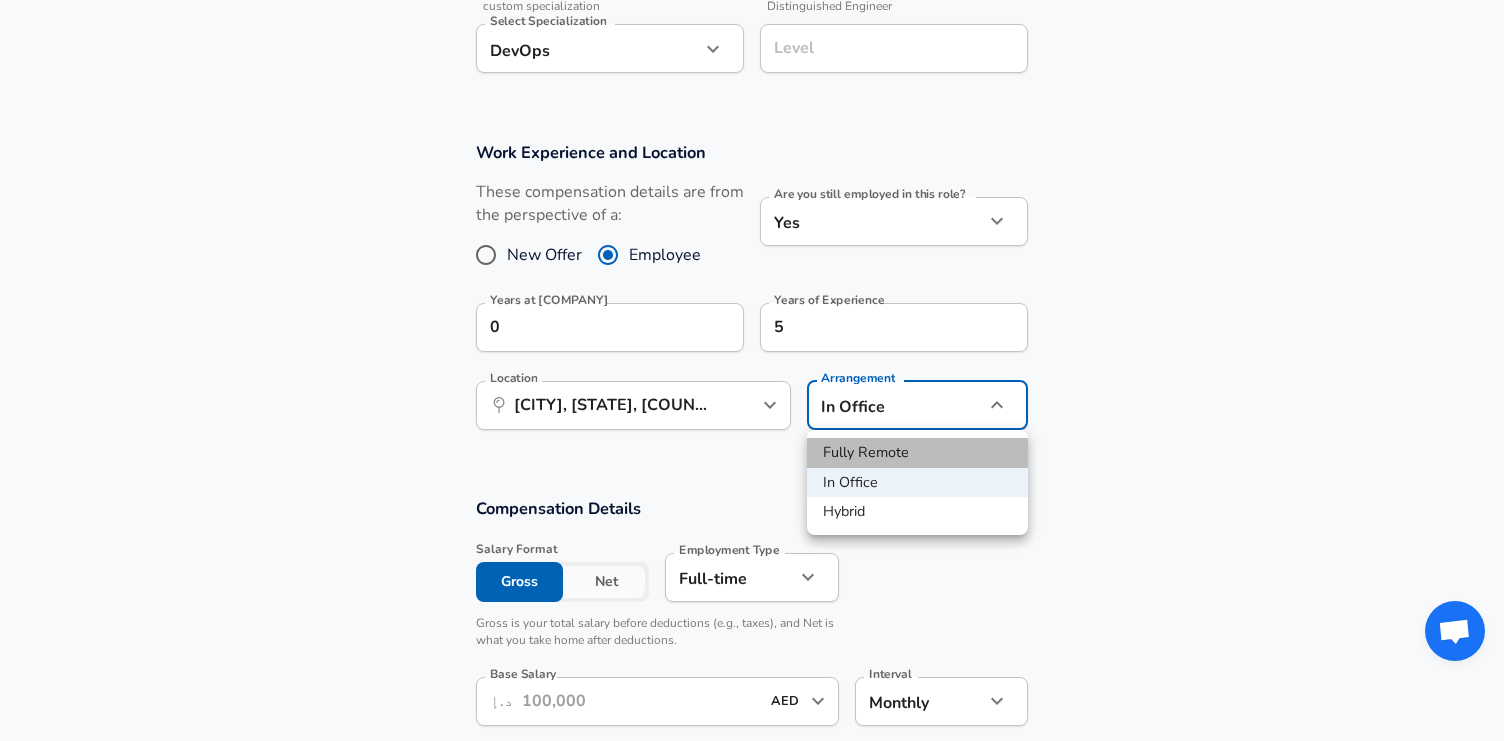 click on "Fully Remote" at bounding box center (917, 453) 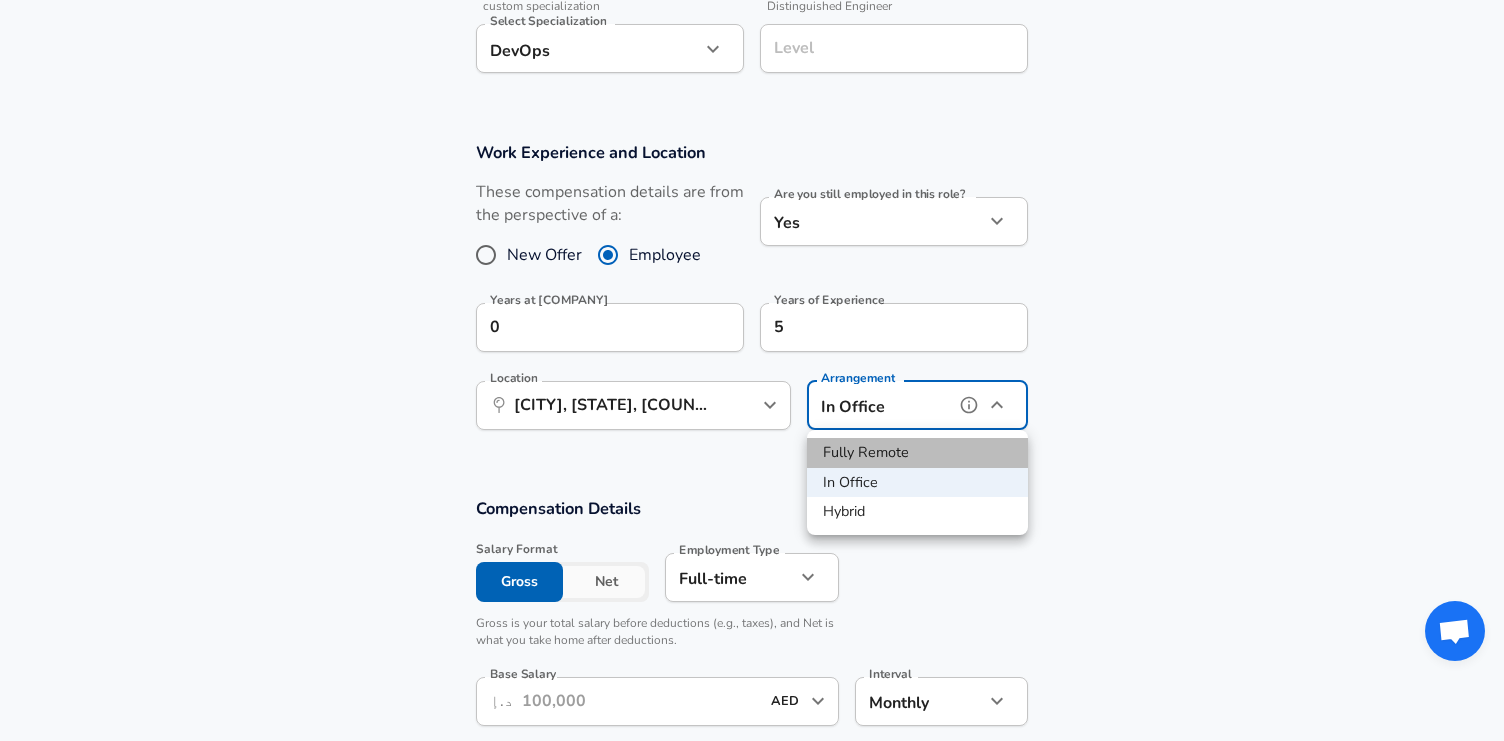 type on "remote" 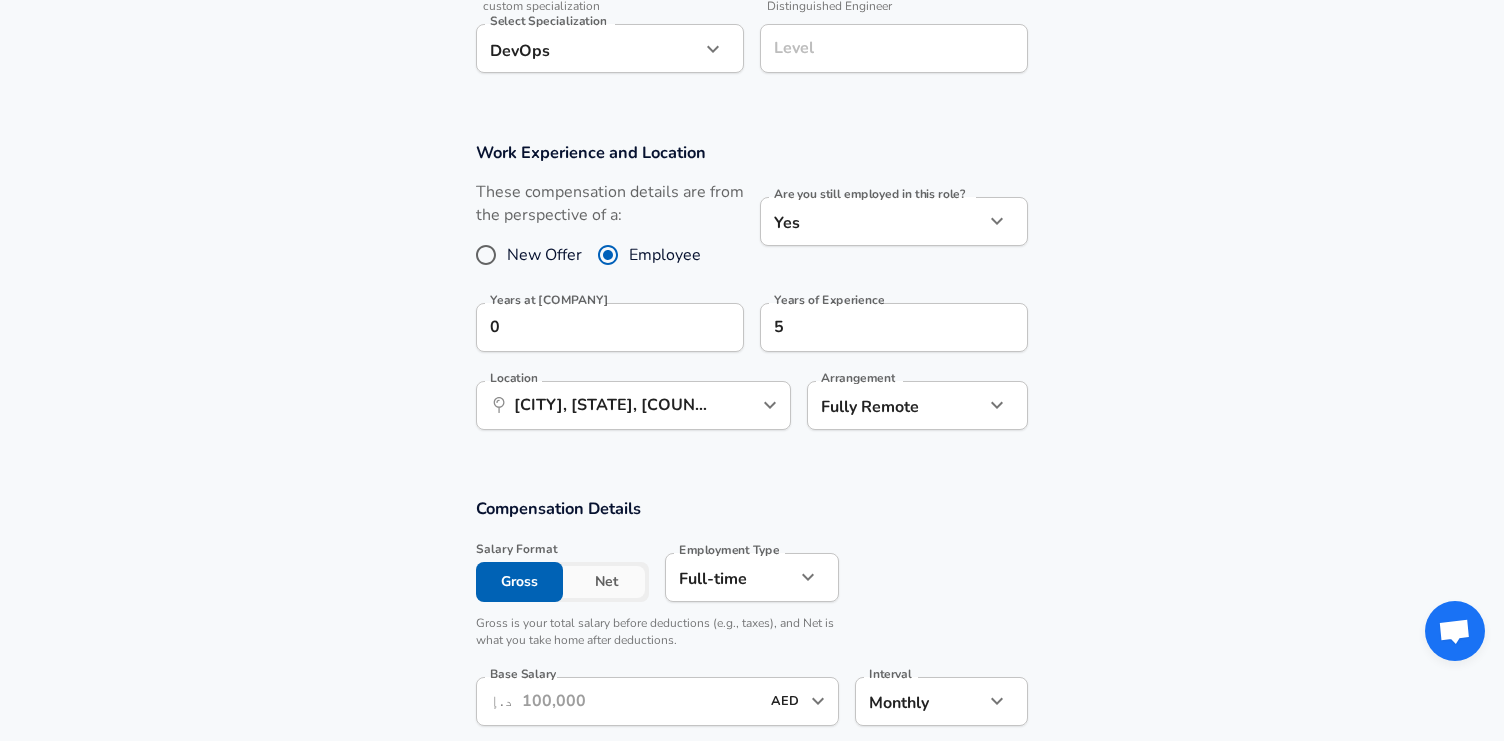 click on "Compensation Details Salary Format Gross   Net Employment Type Full-time full_time Employment Type Gross is your total salary before deductions (e.g., taxes), and Net is what you take home after deductions. Base Salary ​ د.إ AED ​ Base Salary Interval Monthly monthly Interval Stock Information  Stock Grant Type RSUs stock Stock Grant Type Average  Yearly  Stock Award ​ د.إ AED ​ Average  Yearly  Stock Award   How much in stock will you be compensated this year. Include any overlapping stock grants, appreciation or depreciation over time, and   annualize the value . Additional Compensation   Stock Bonus" at bounding box center (752, 774) 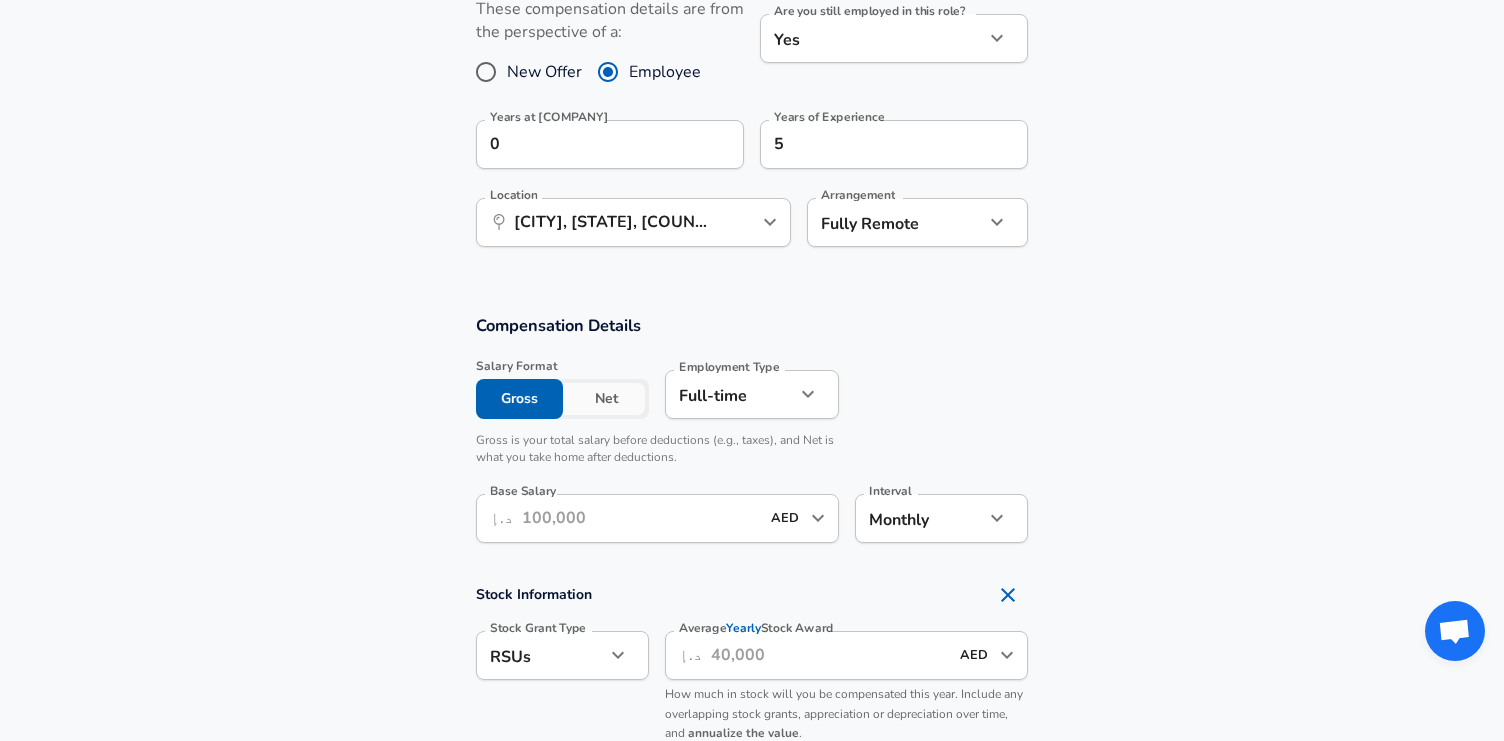 scroll, scrollTop: 959, scrollLeft: 0, axis: vertical 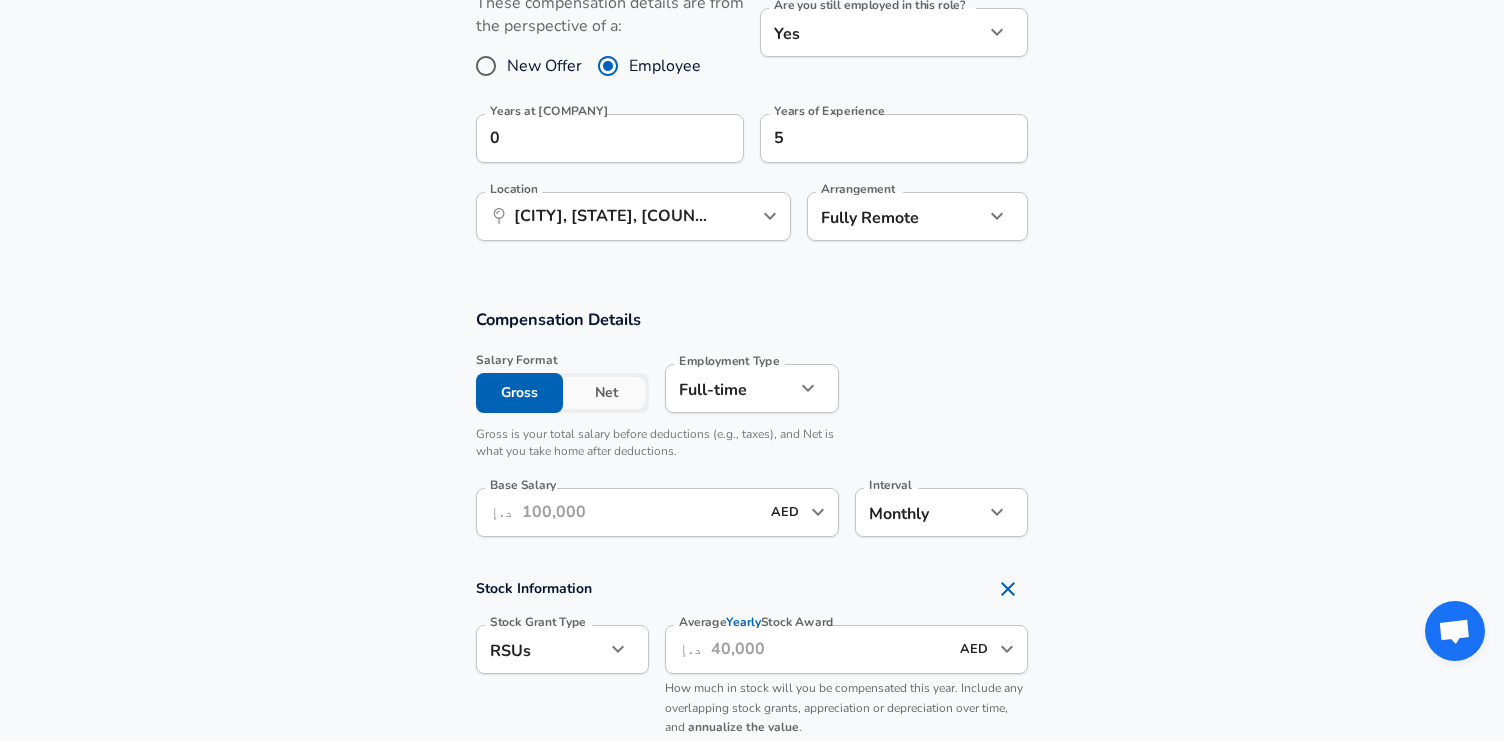 click on "Base Salary" at bounding box center (640, 512) 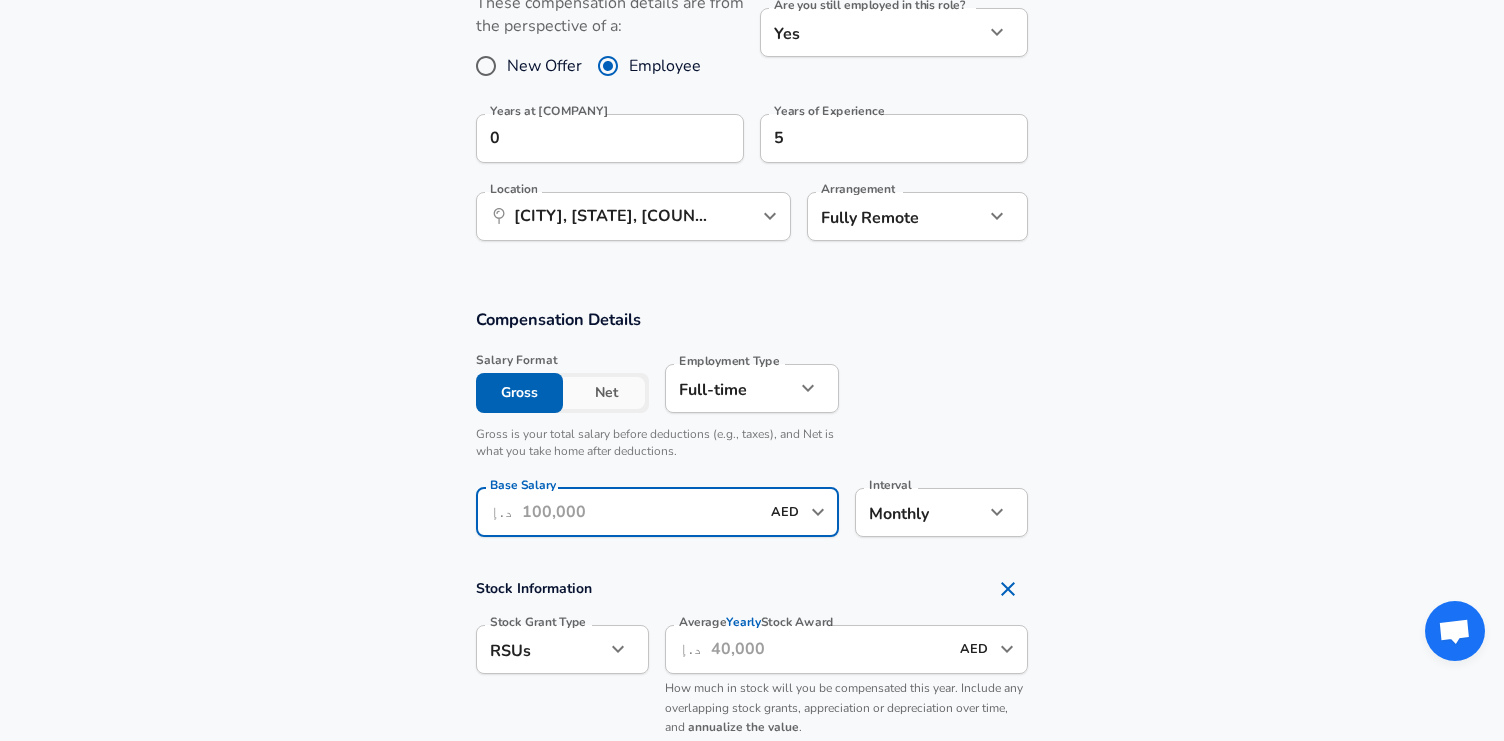 type on "2" 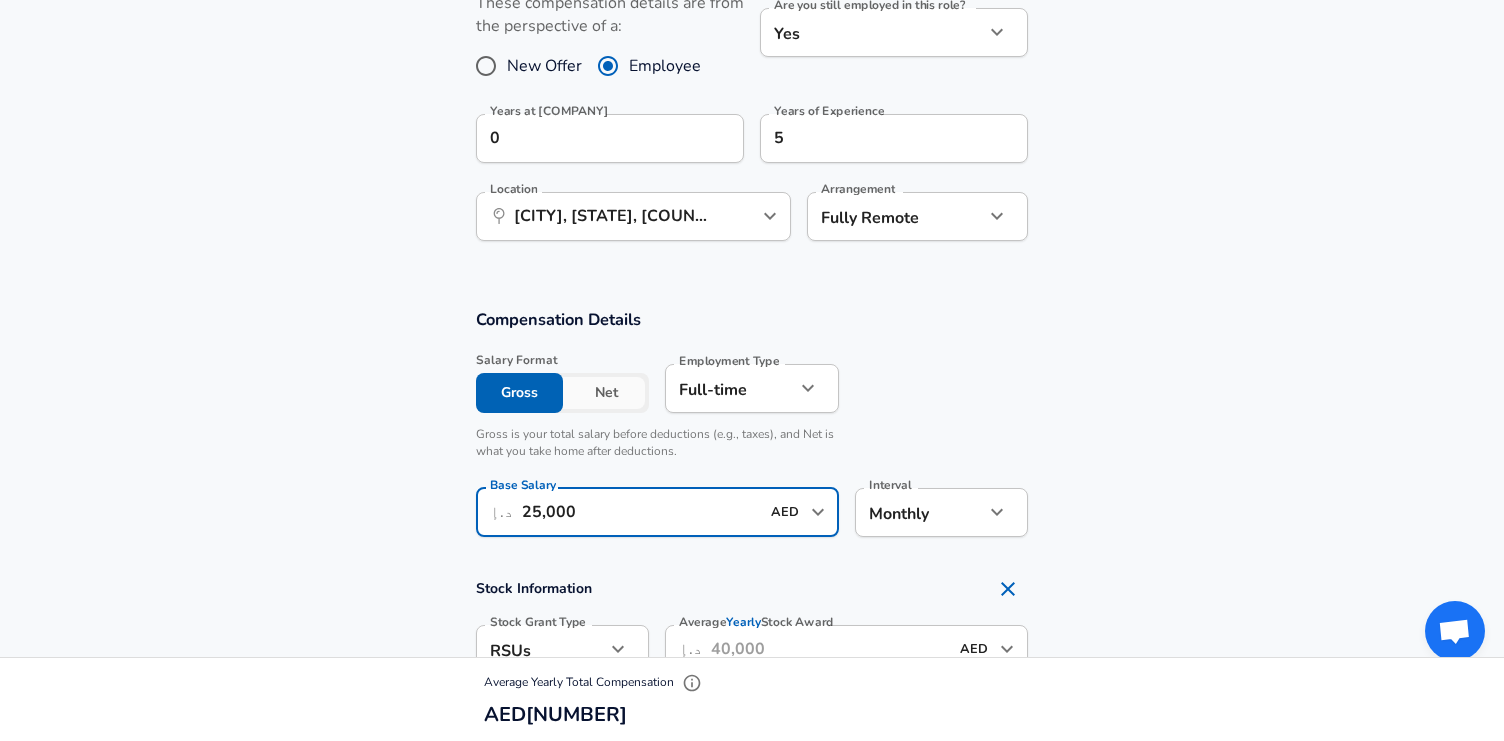 scroll, scrollTop: 0, scrollLeft: 0, axis: both 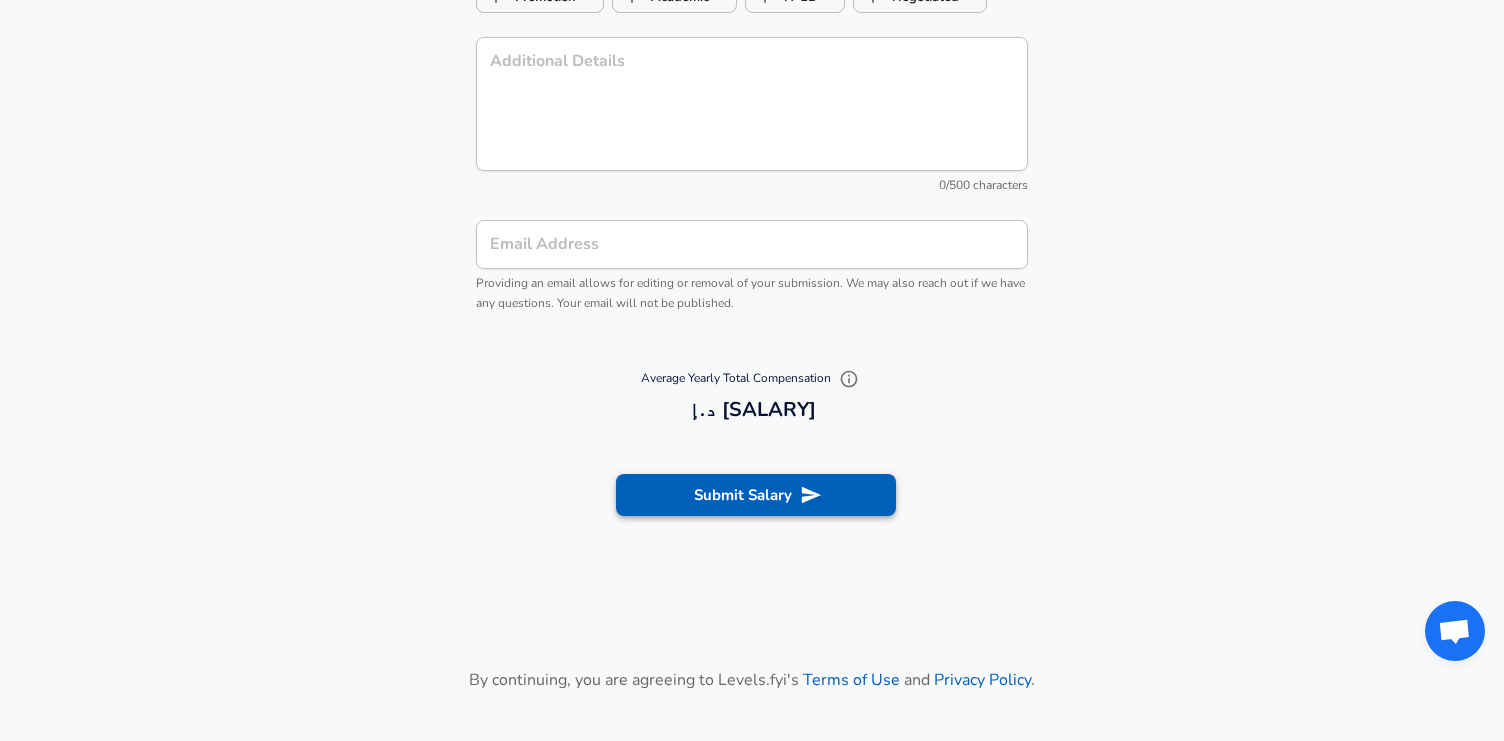 type on "25,000" 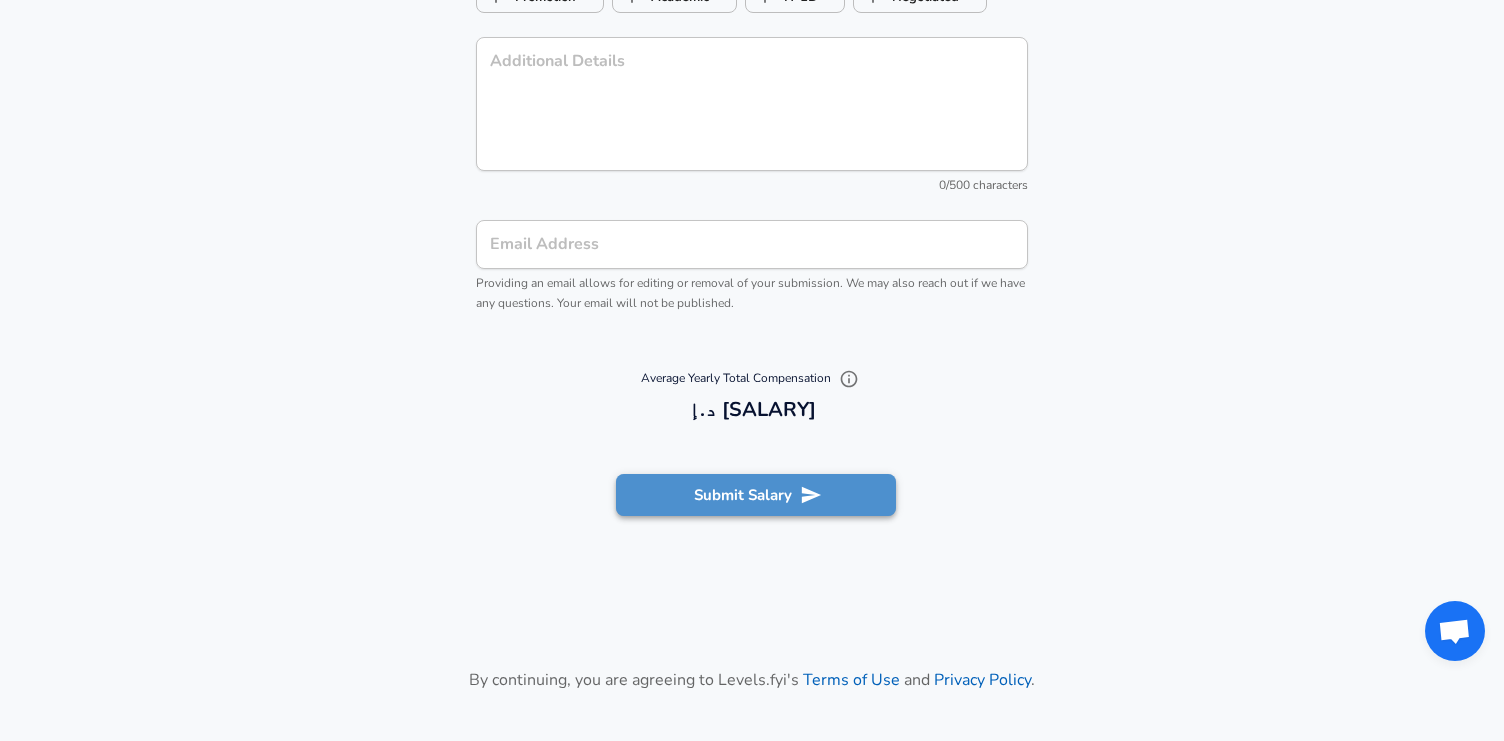 click on "Submit Salary" at bounding box center [756, 495] 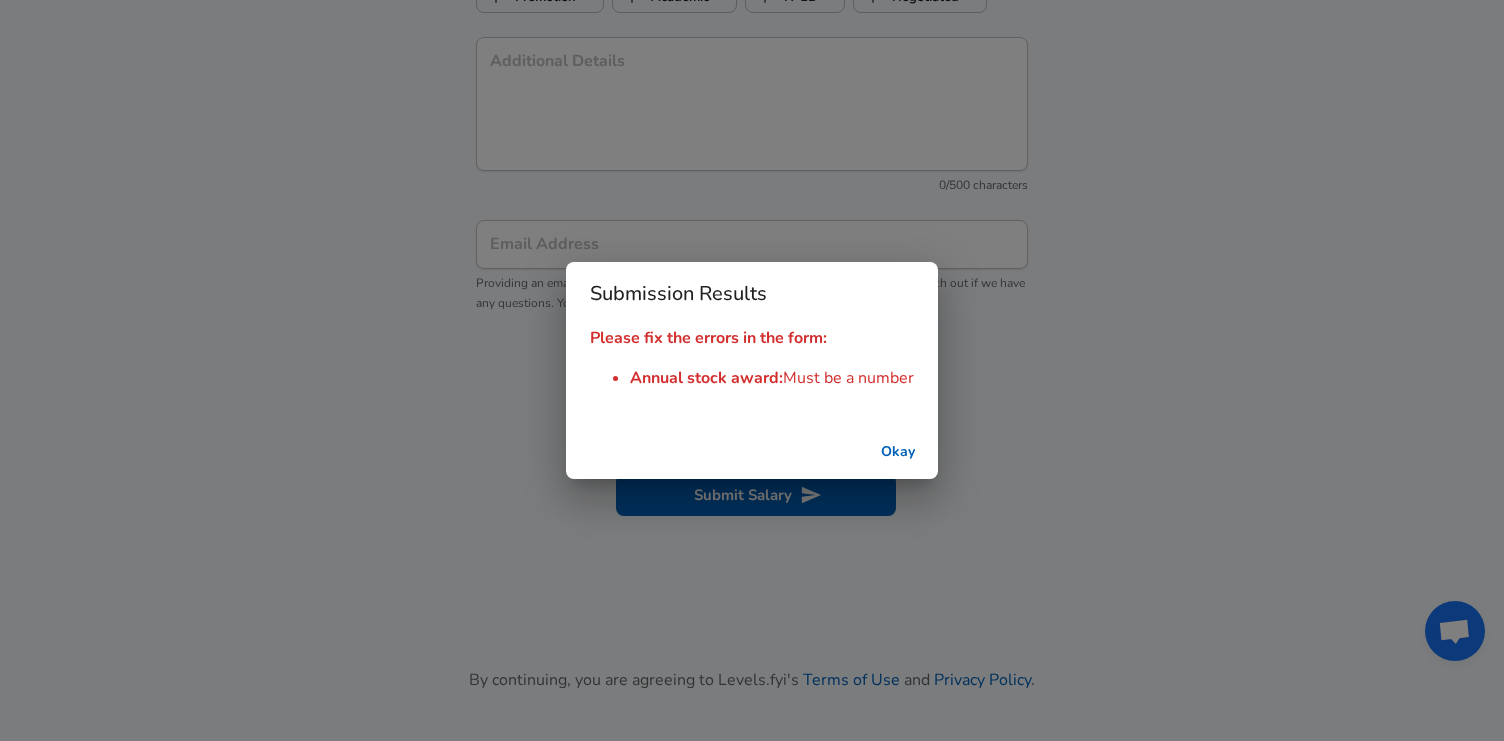 click on "Okay" at bounding box center (898, 452) 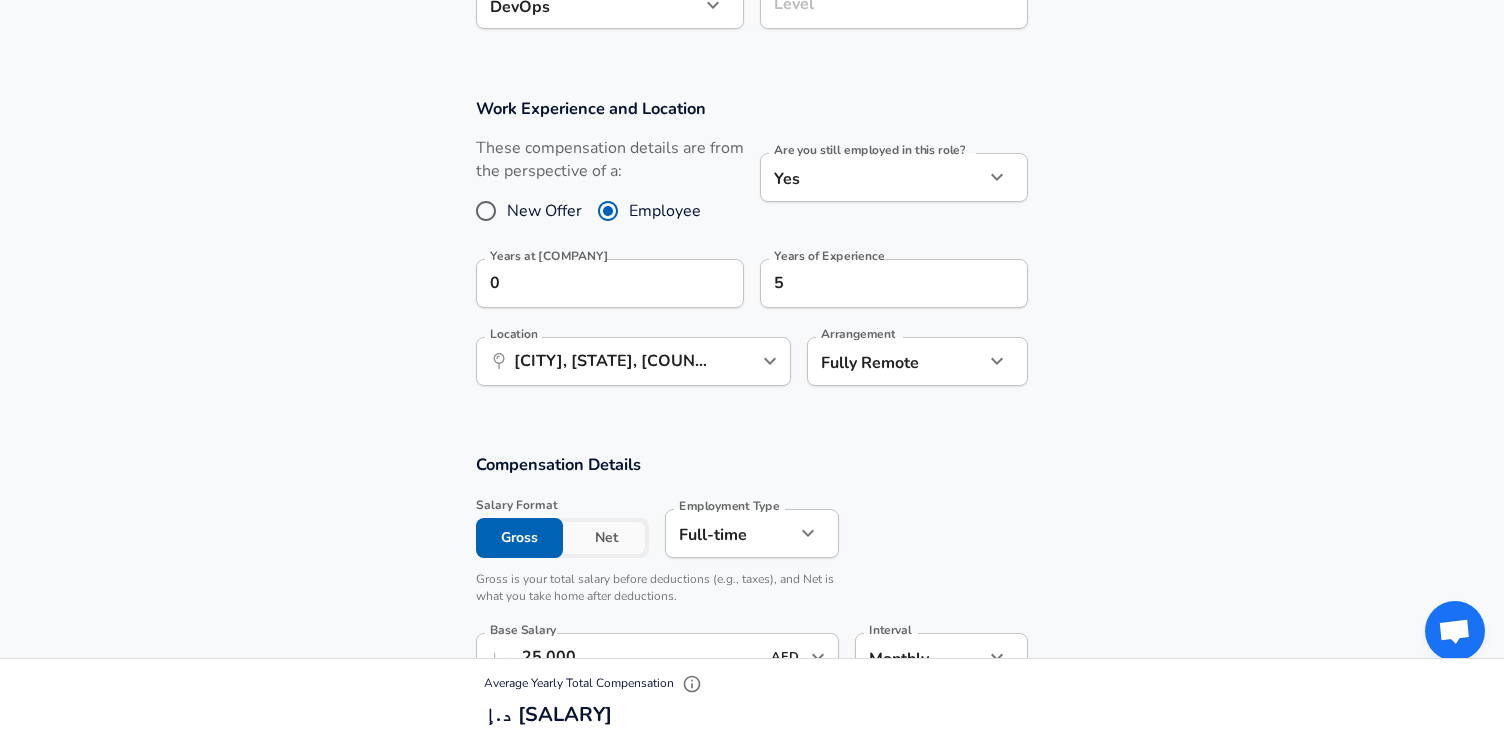 scroll, scrollTop: 809, scrollLeft: 0, axis: vertical 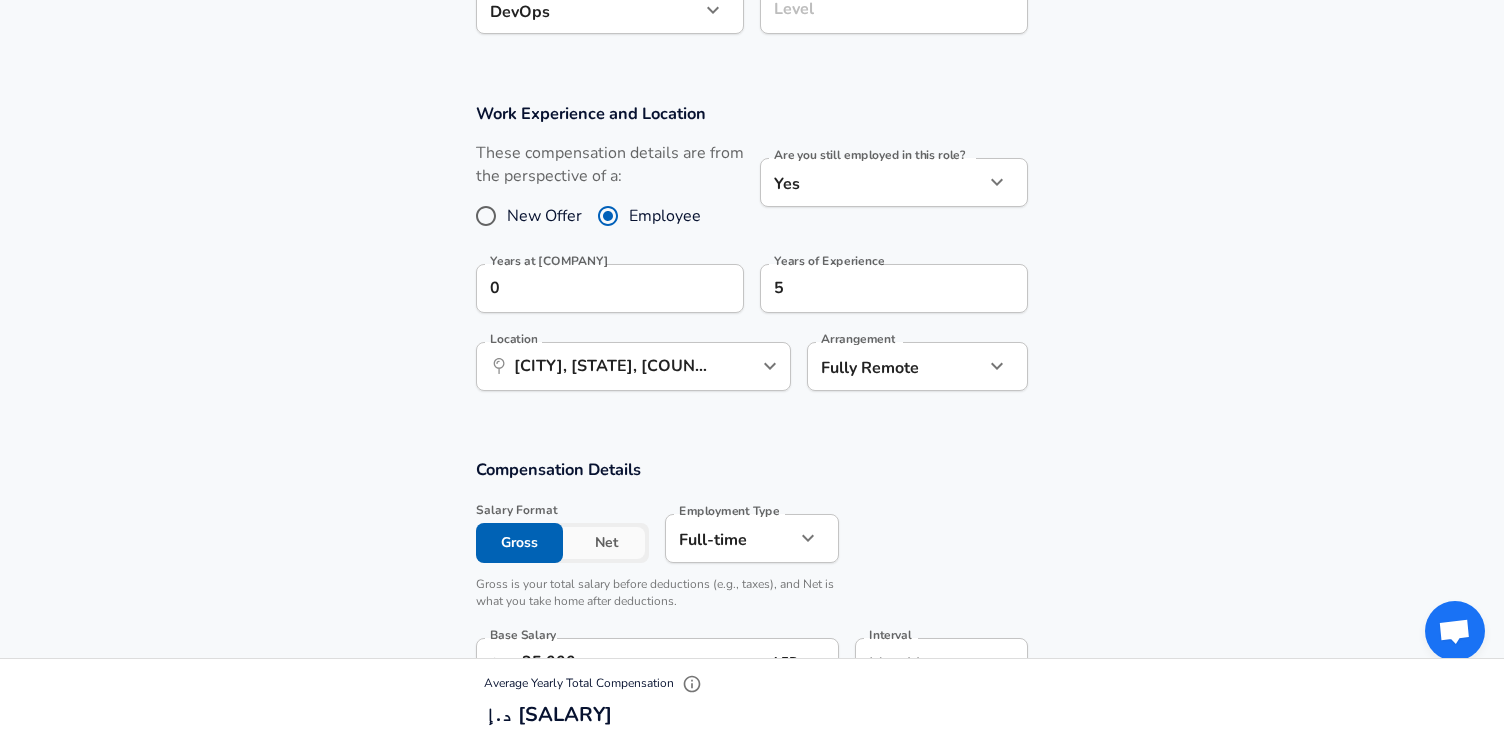 type 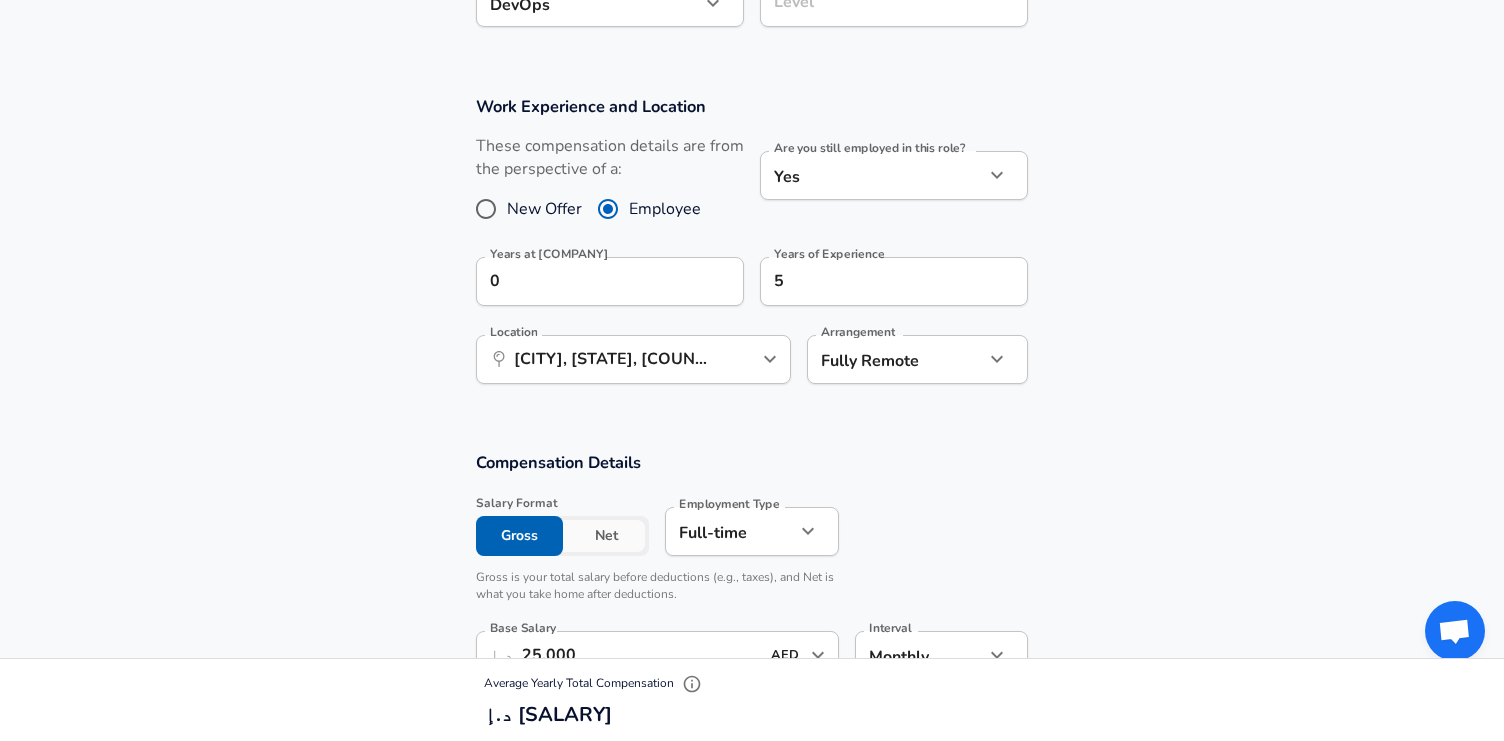 scroll, scrollTop: 1210, scrollLeft: 0, axis: vertical 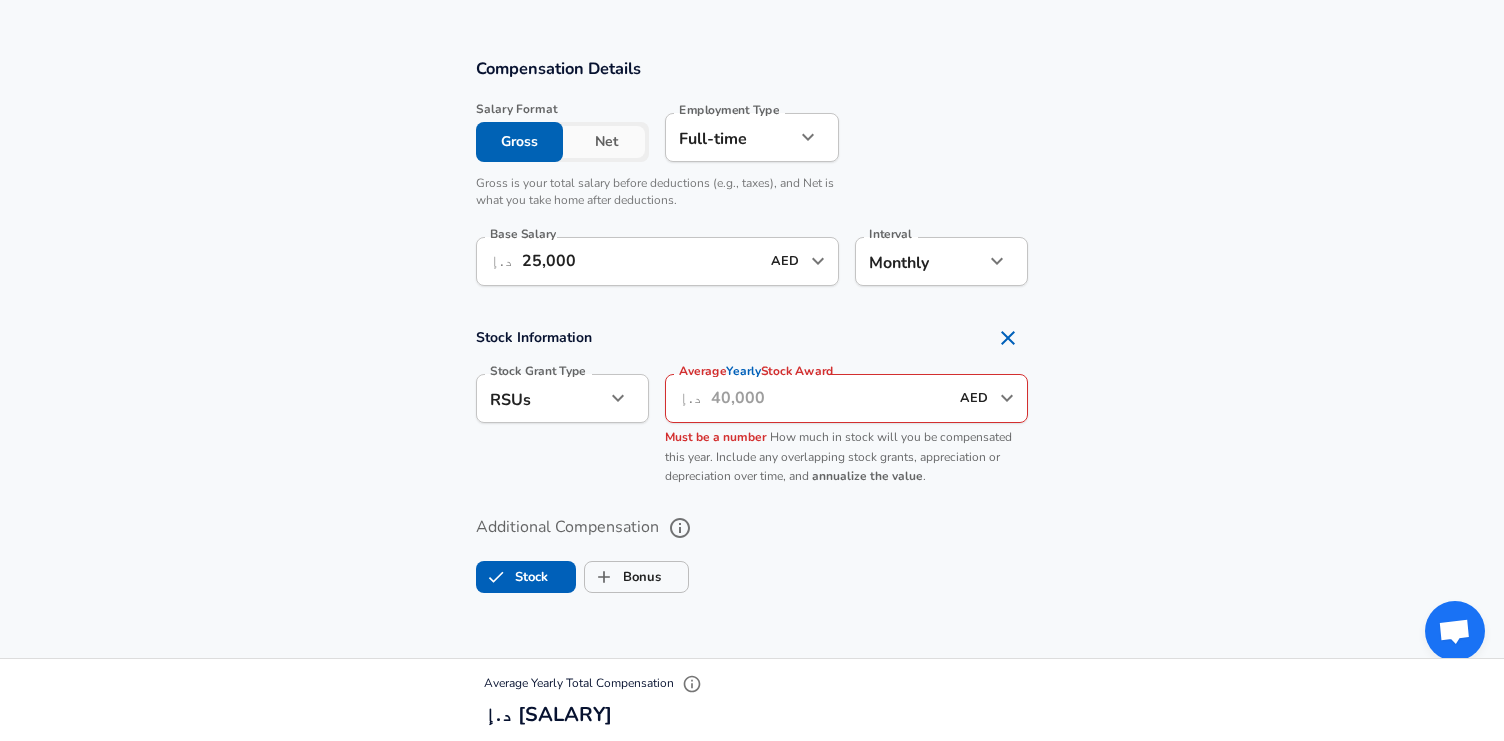click on "Average  Yearly  Stock Award" at bounding box center (829, 398) 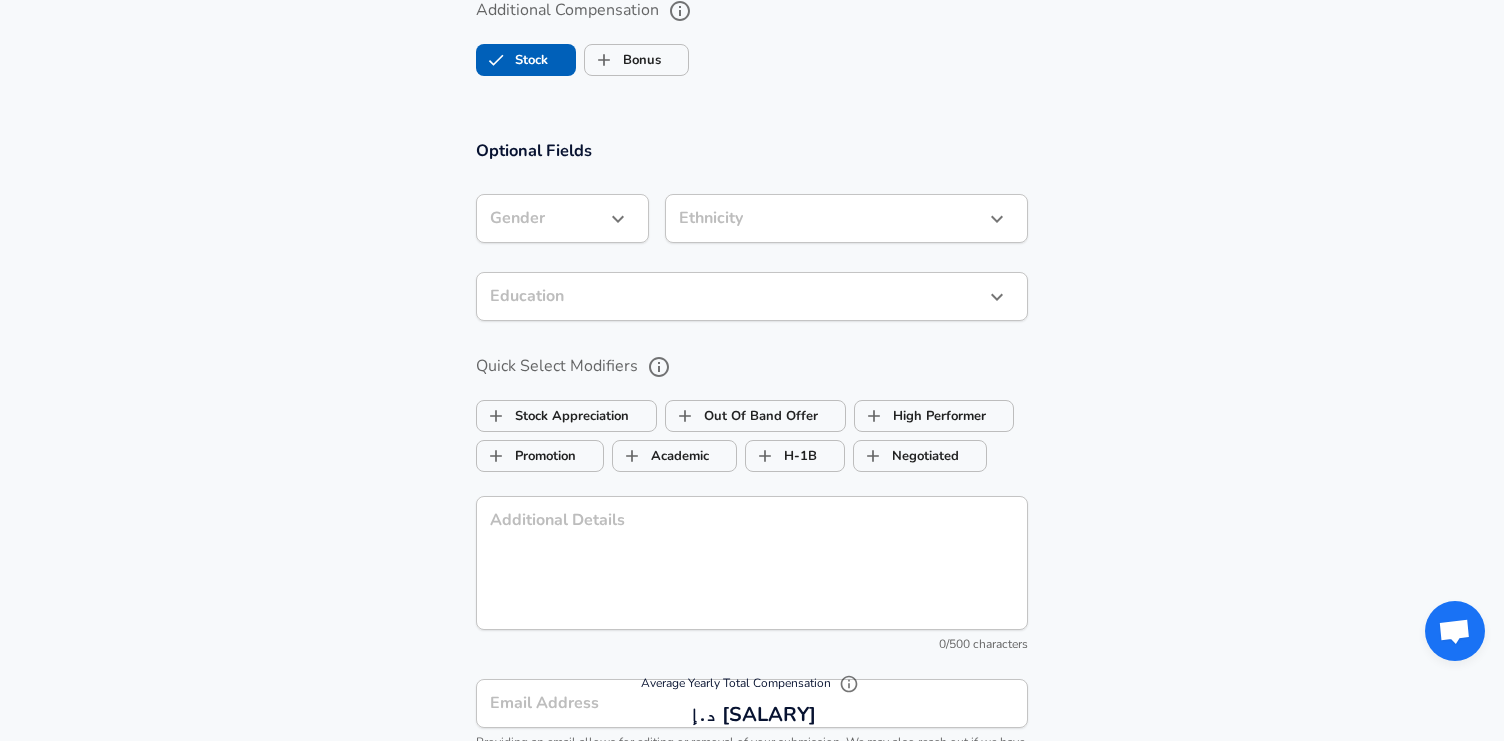 scroll, scrollTop: 2425, scrollLeft: 0, axis: vertical 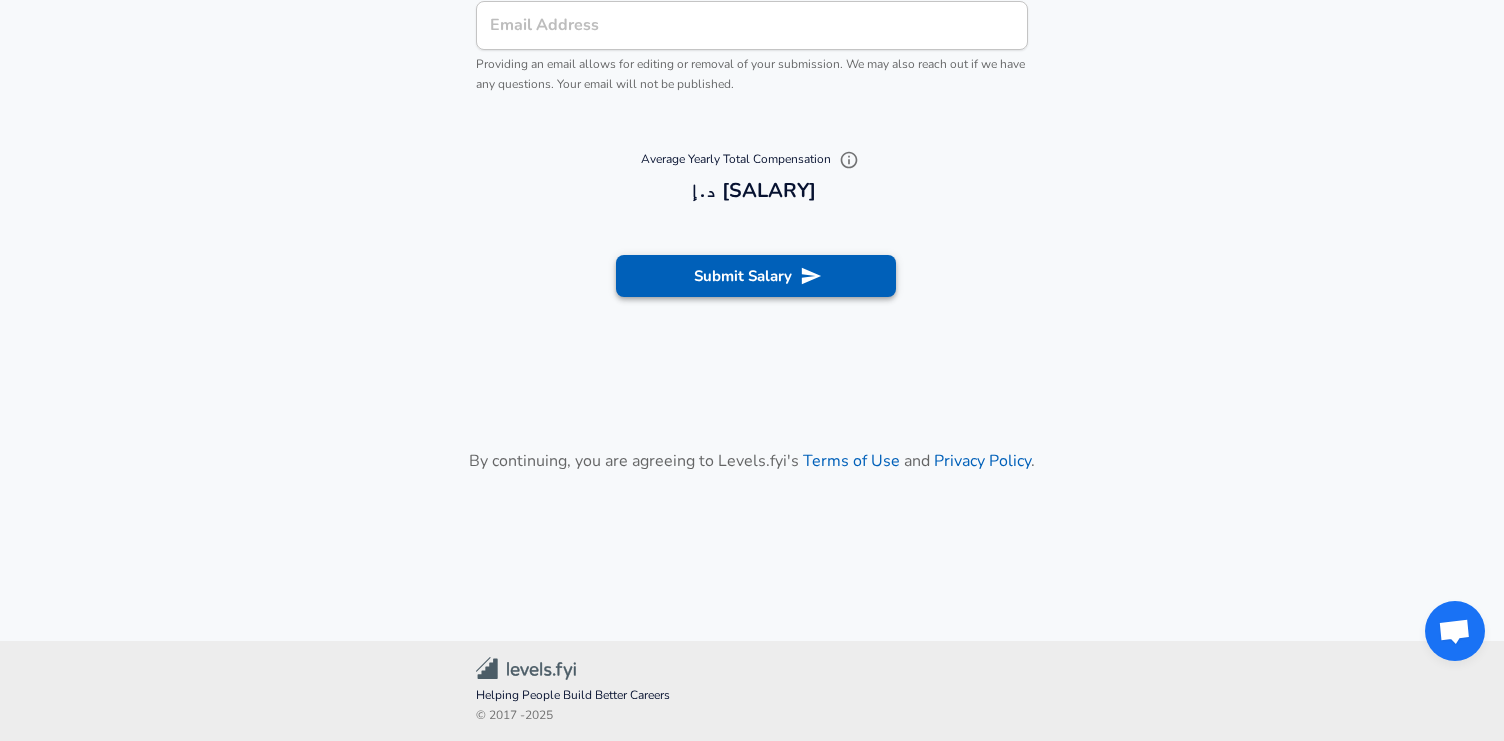 type on "0" 